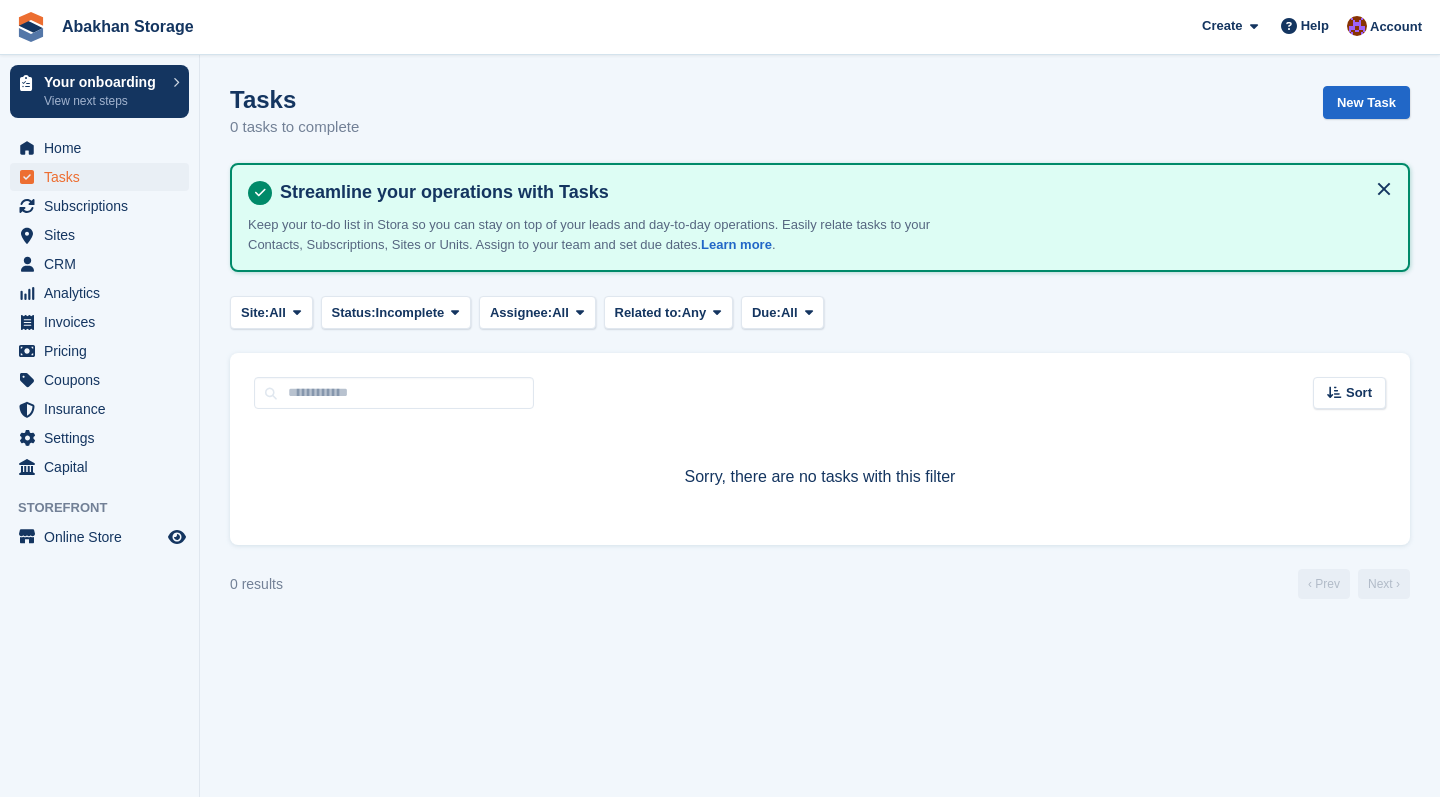 scroll, scrollTop: 0, scrollLeft: 0, axis: both 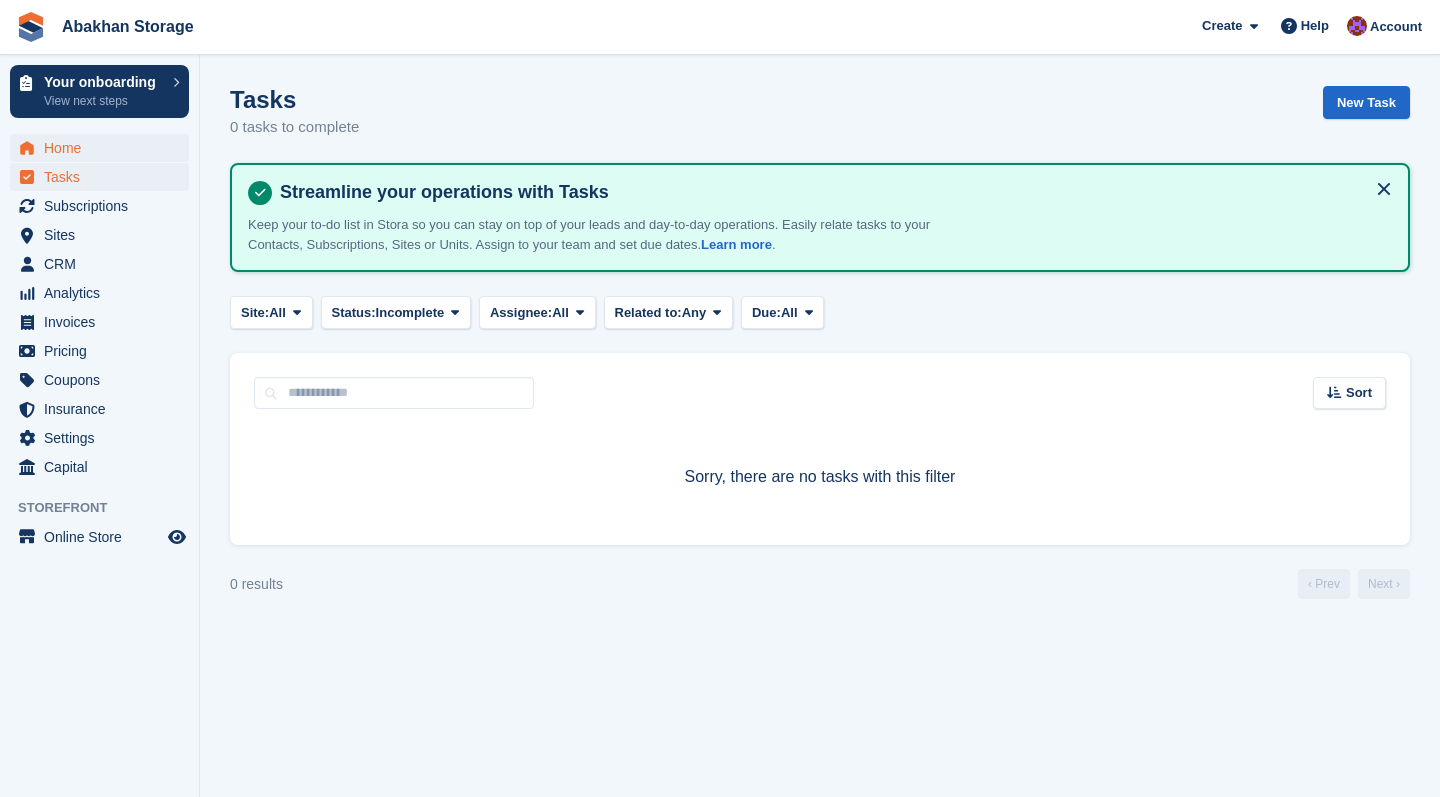 click on "Home" at bounding box center (104, 148) 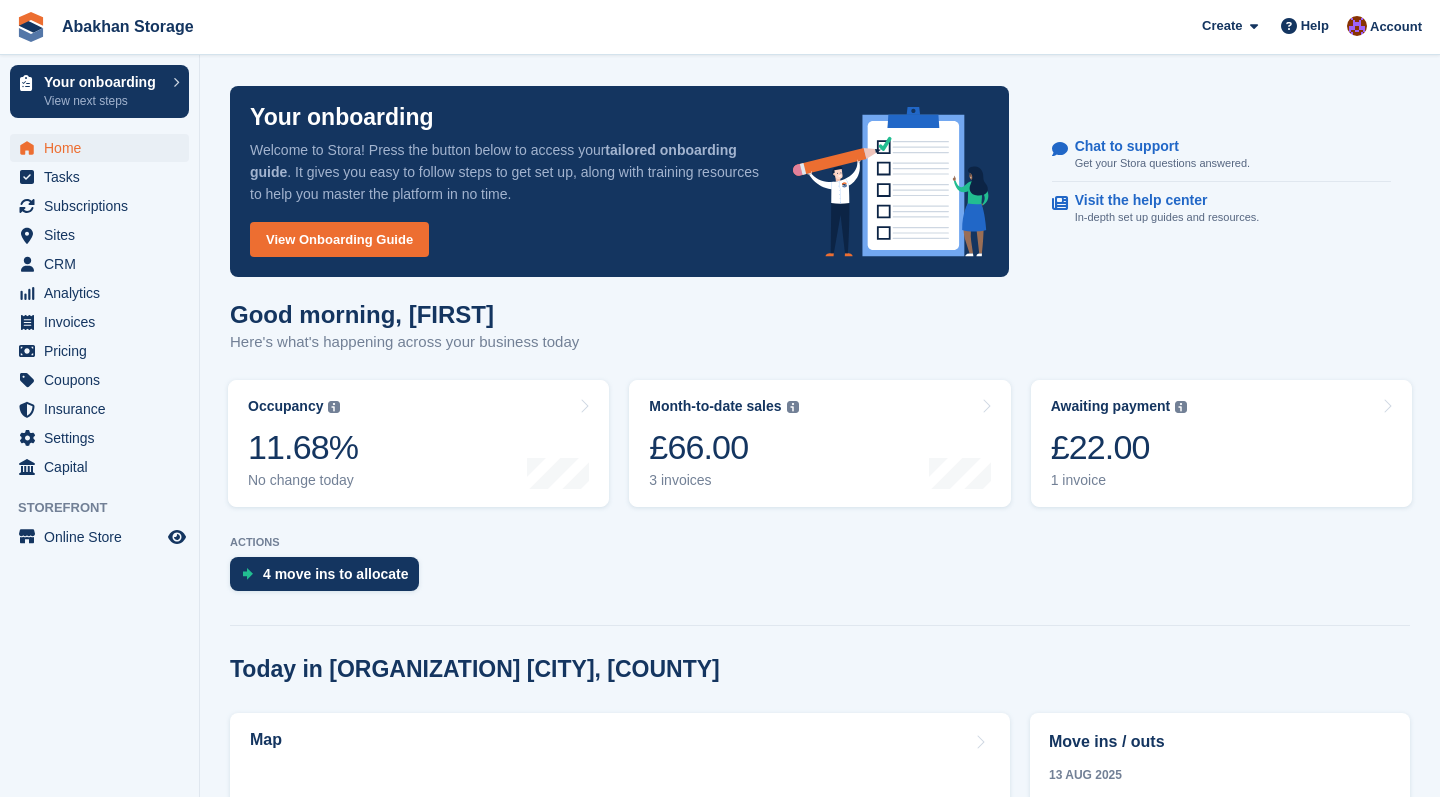 scroll, scrollTop: 0, scrollLeft: 0, axis: both 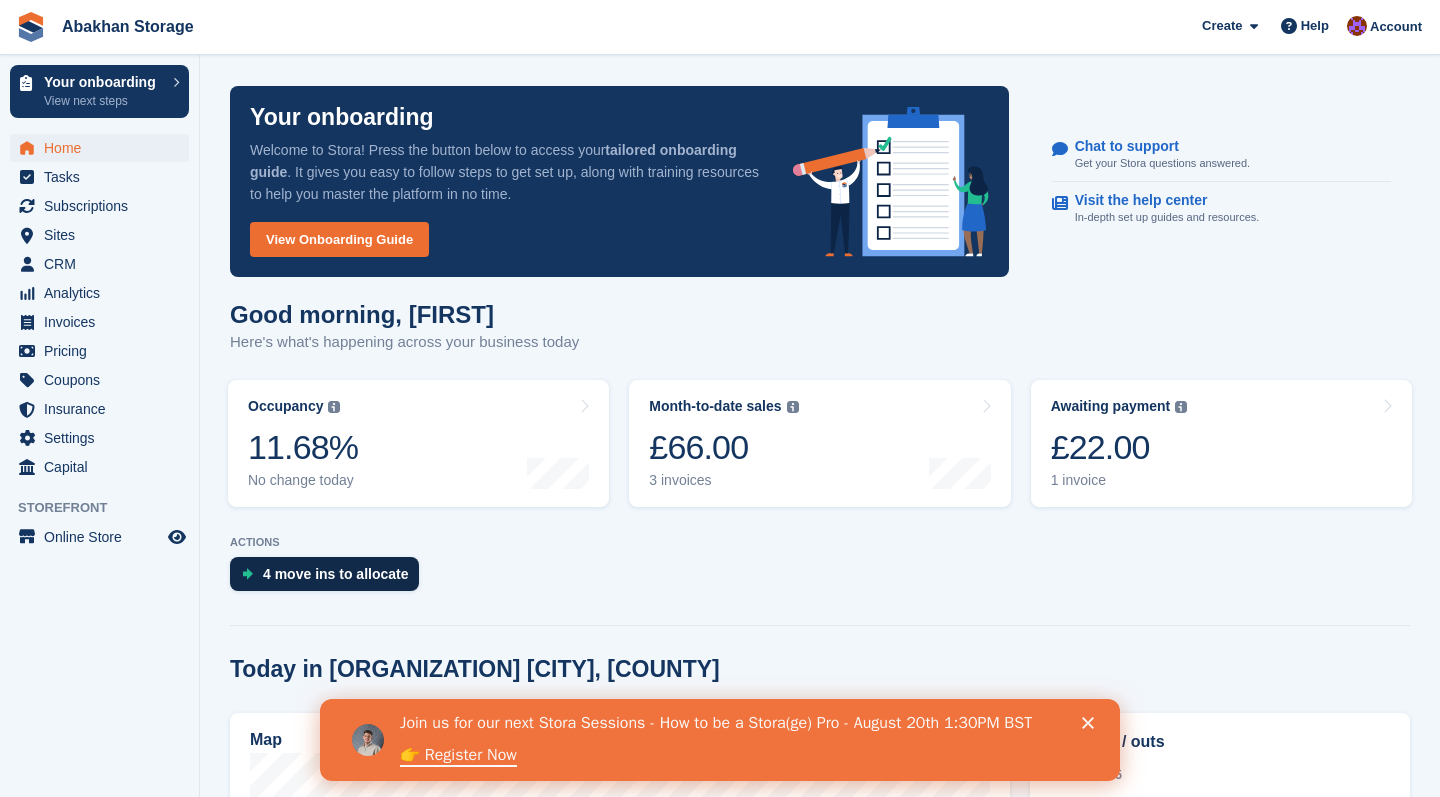 click on "4
move ins to allocate" at bounding box center [336, 574] 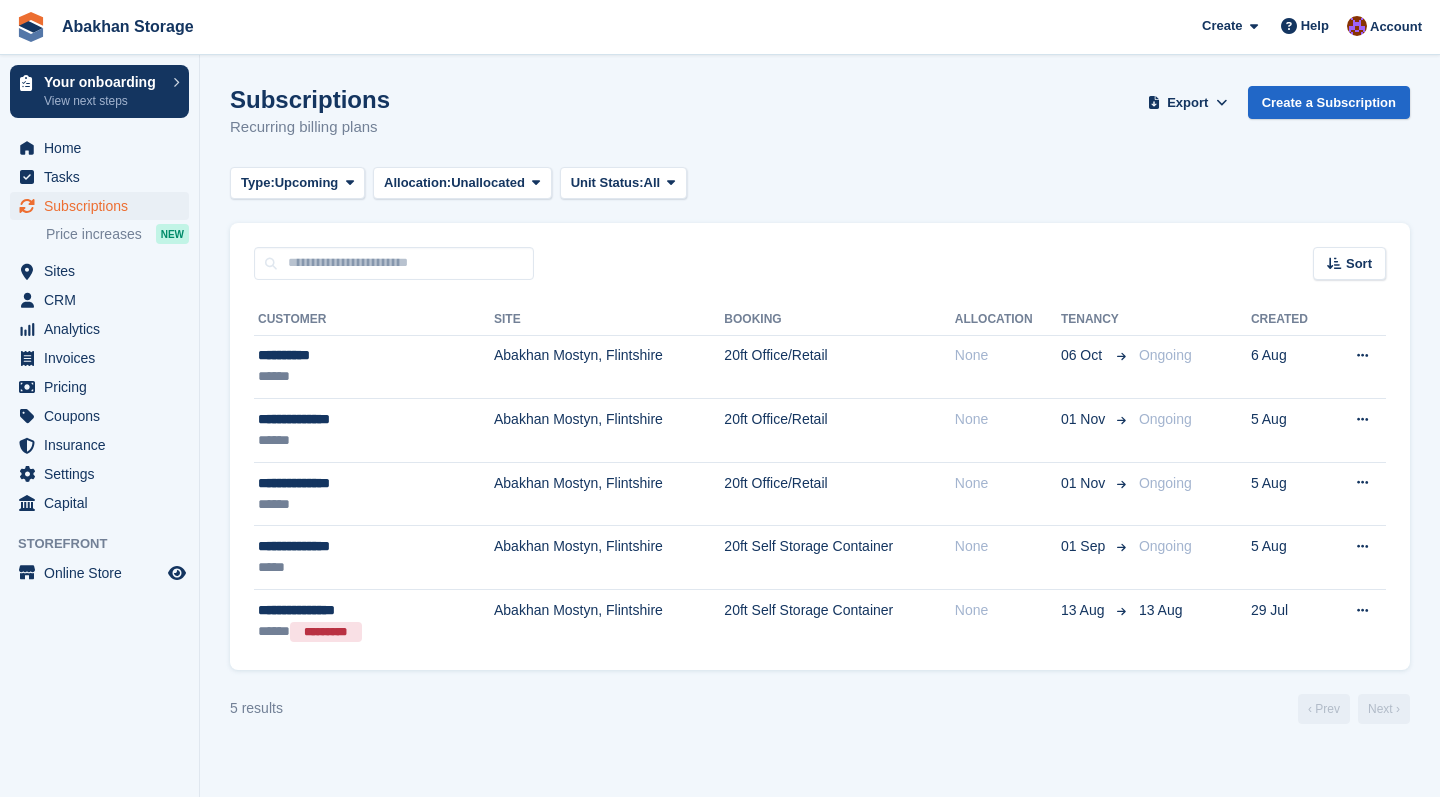 scroll, scrollTop: 0, scrollLeft: 0, axis: both 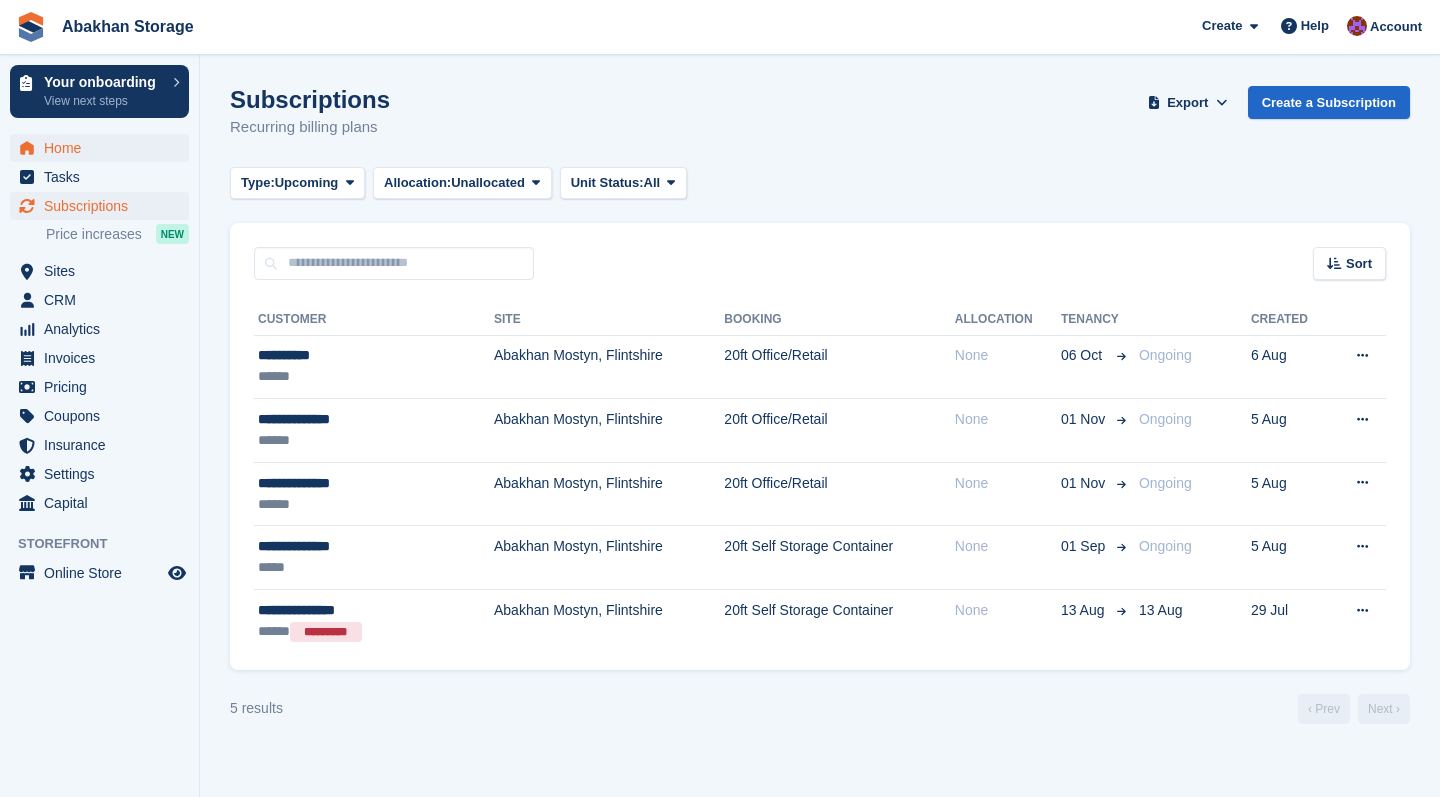 click on "Home" at bounding box center [104, 148] 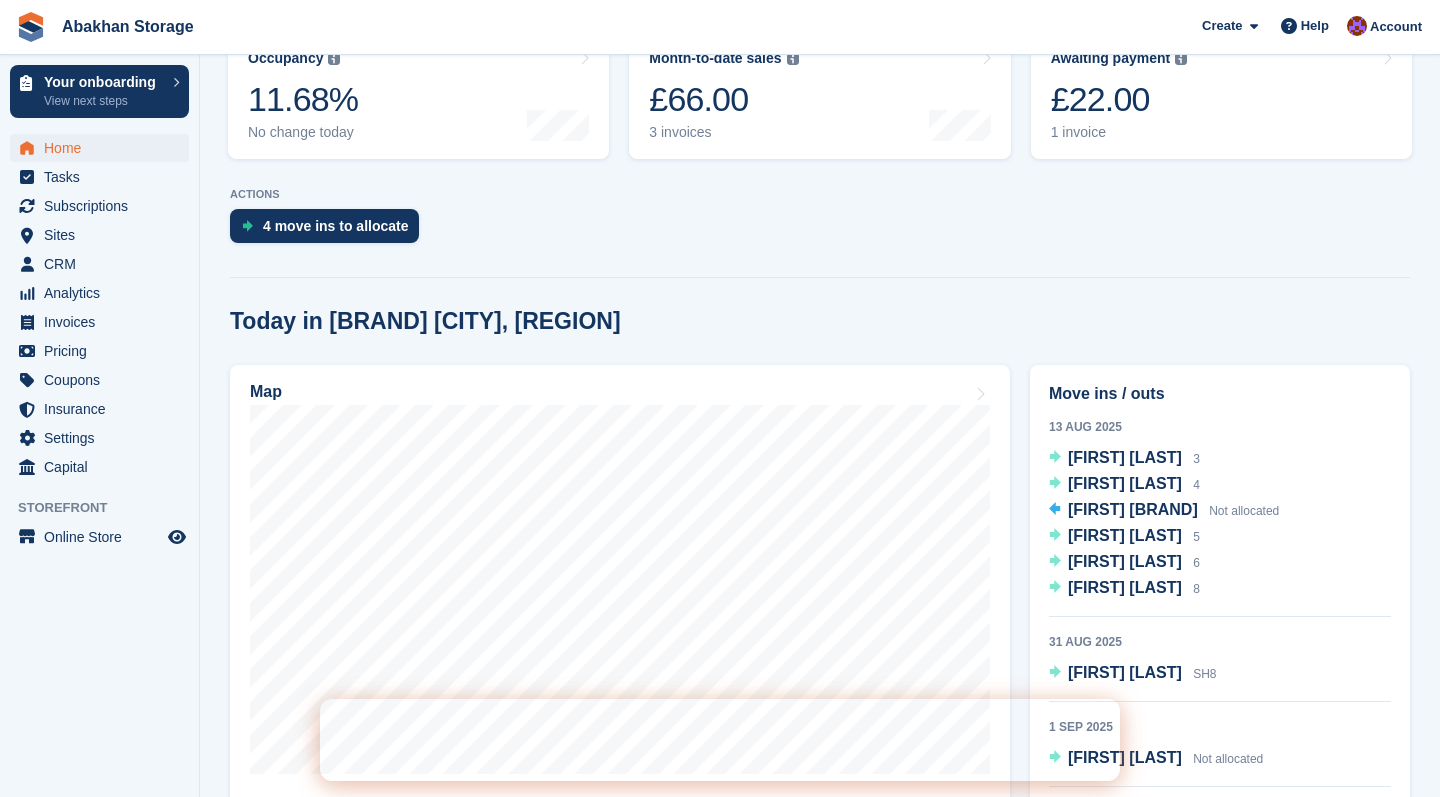 scroll, scrollTop: 383, scrollLeft: 0, axis: vertical 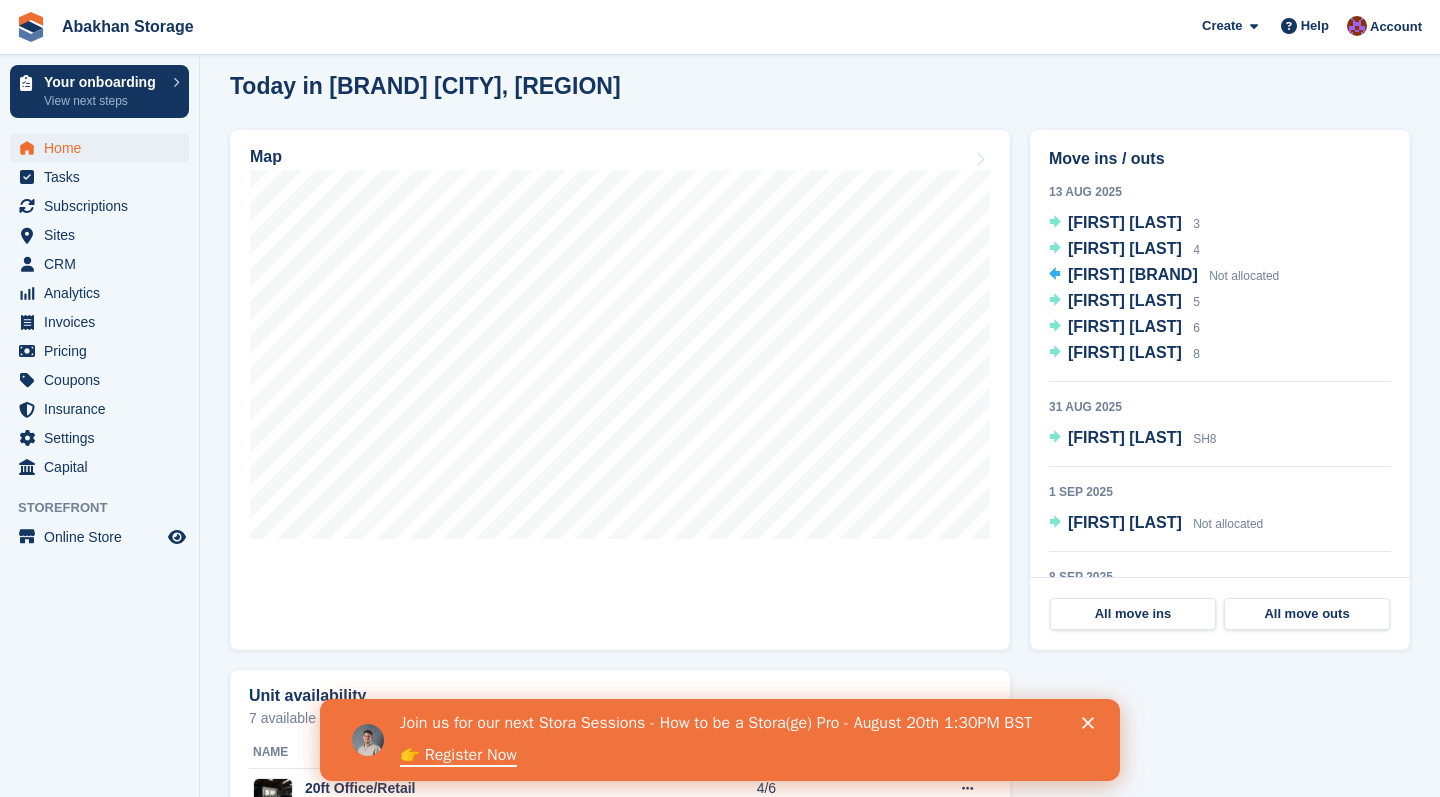 click 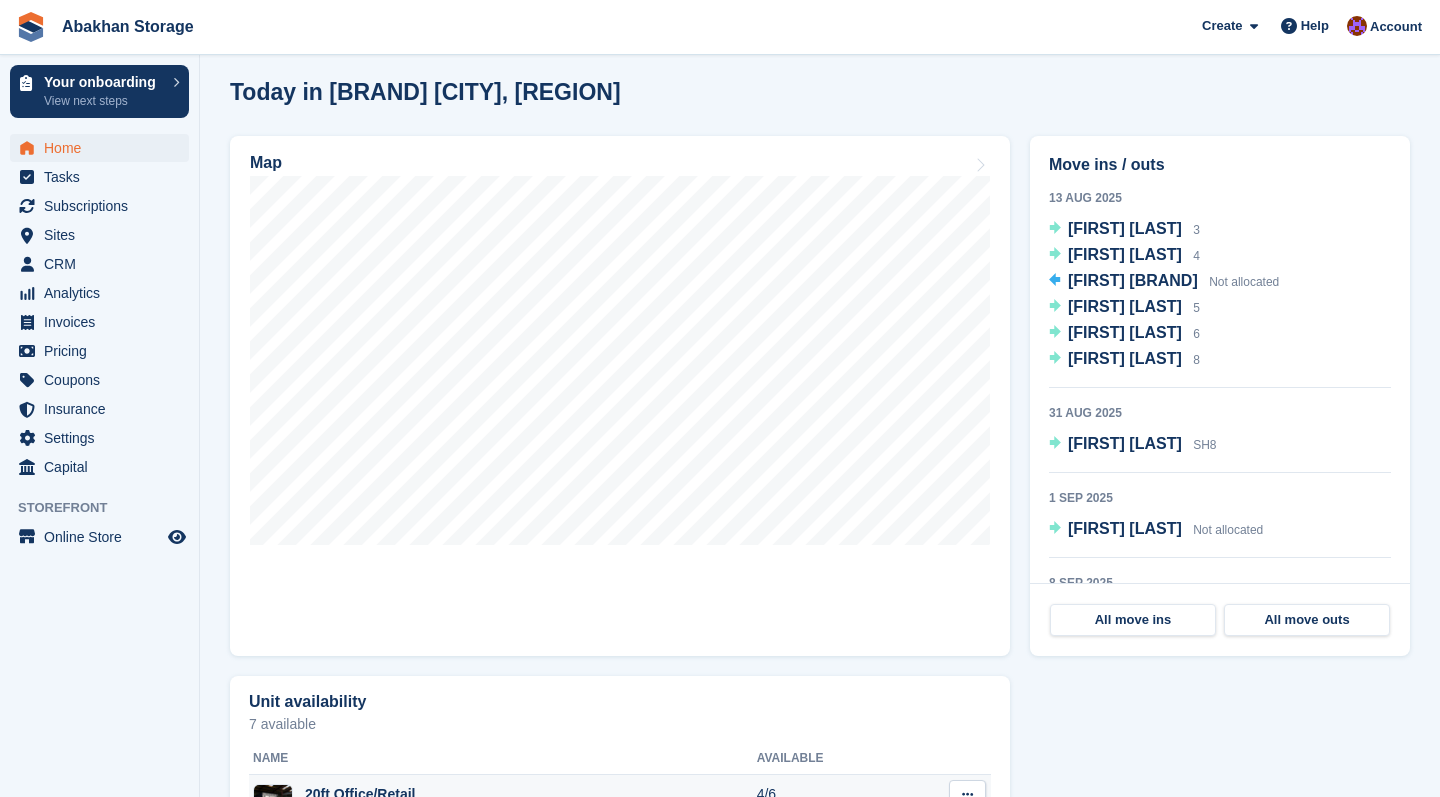 scroll, scrollTop: 551, scrollLeft: 0, axis: vertical 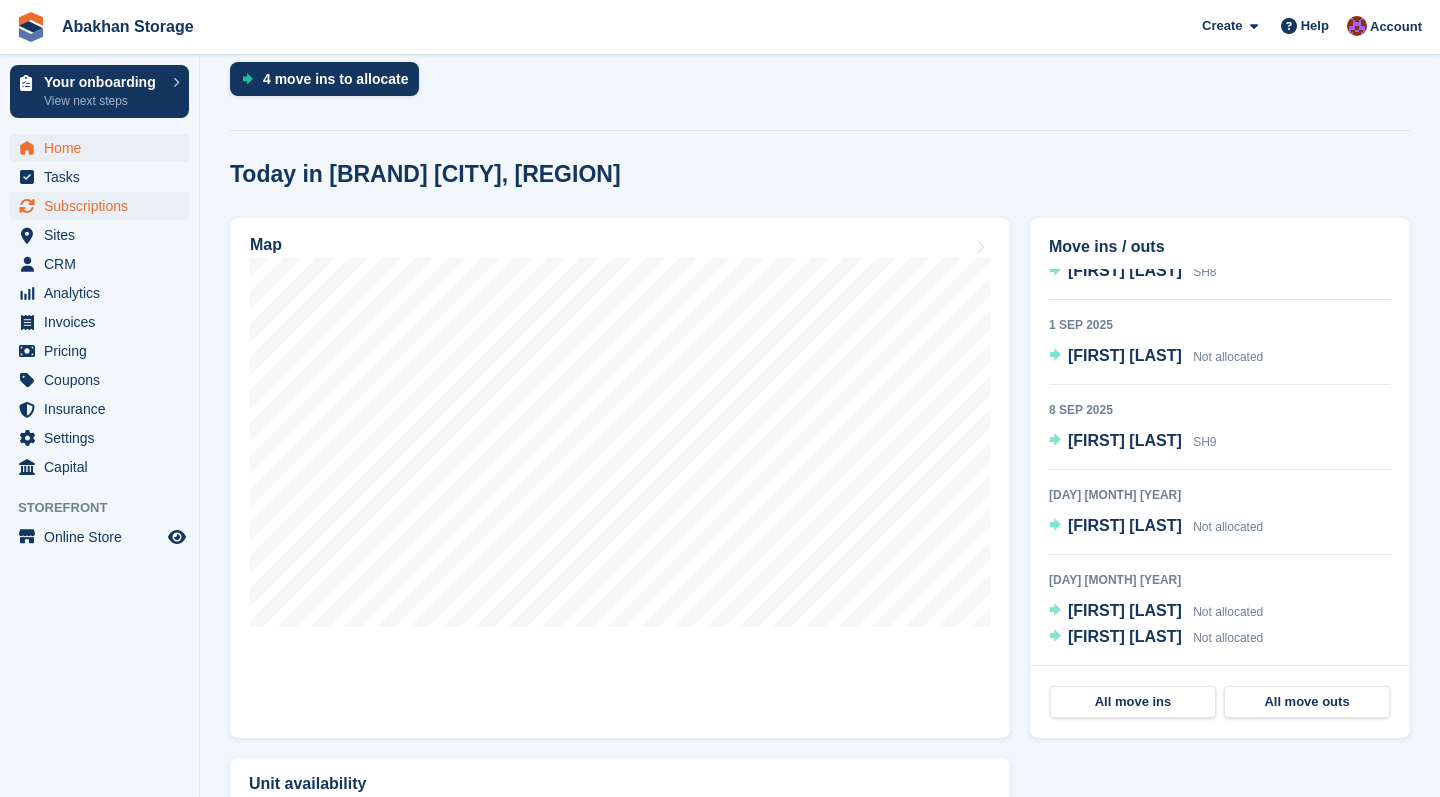 click on "Subscriptions" at bounding box center (104, 206) 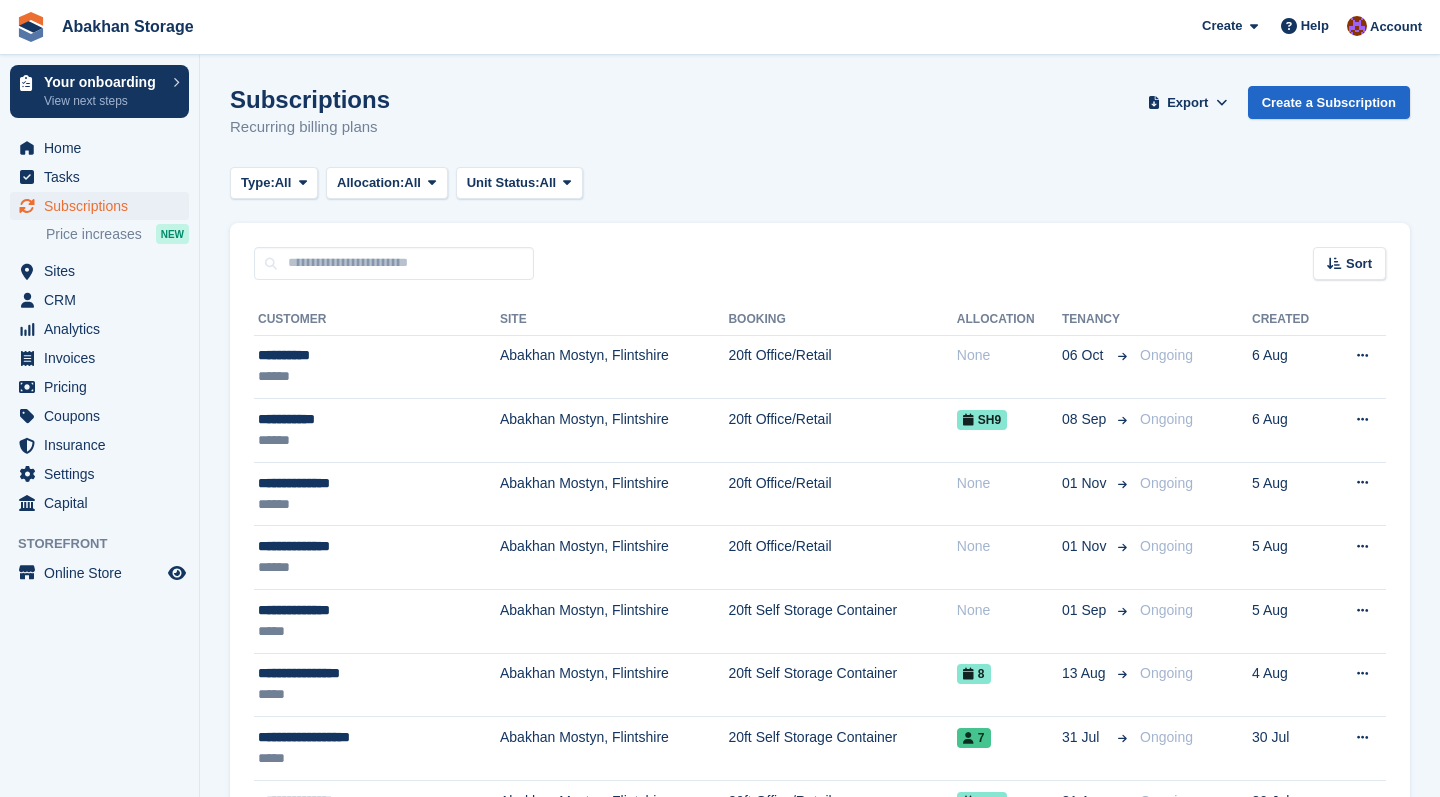 scroll, scrollTop: 0, scrollLeft: 0, axis: both 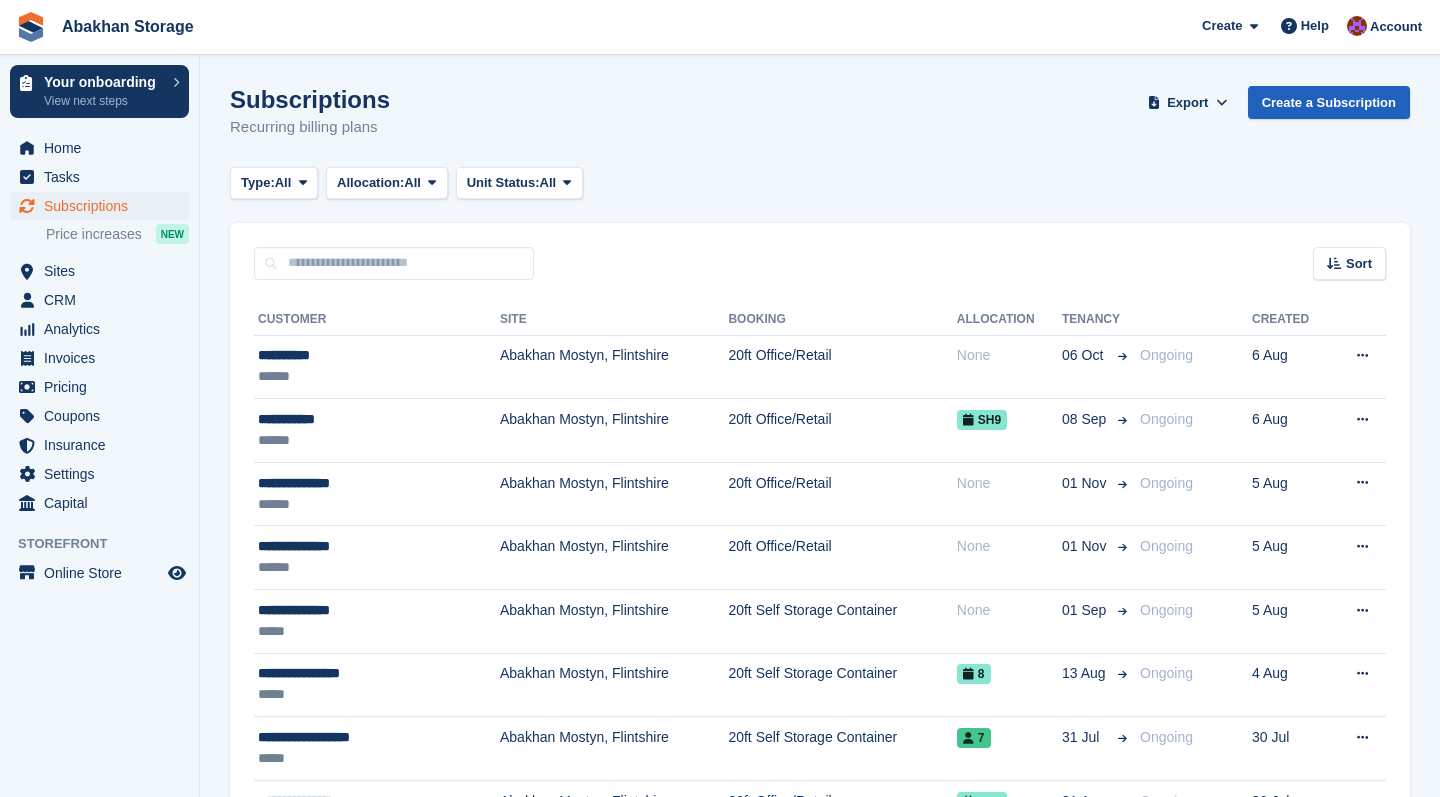click on "Create a Subscription" at bounding box center (1329, 102) 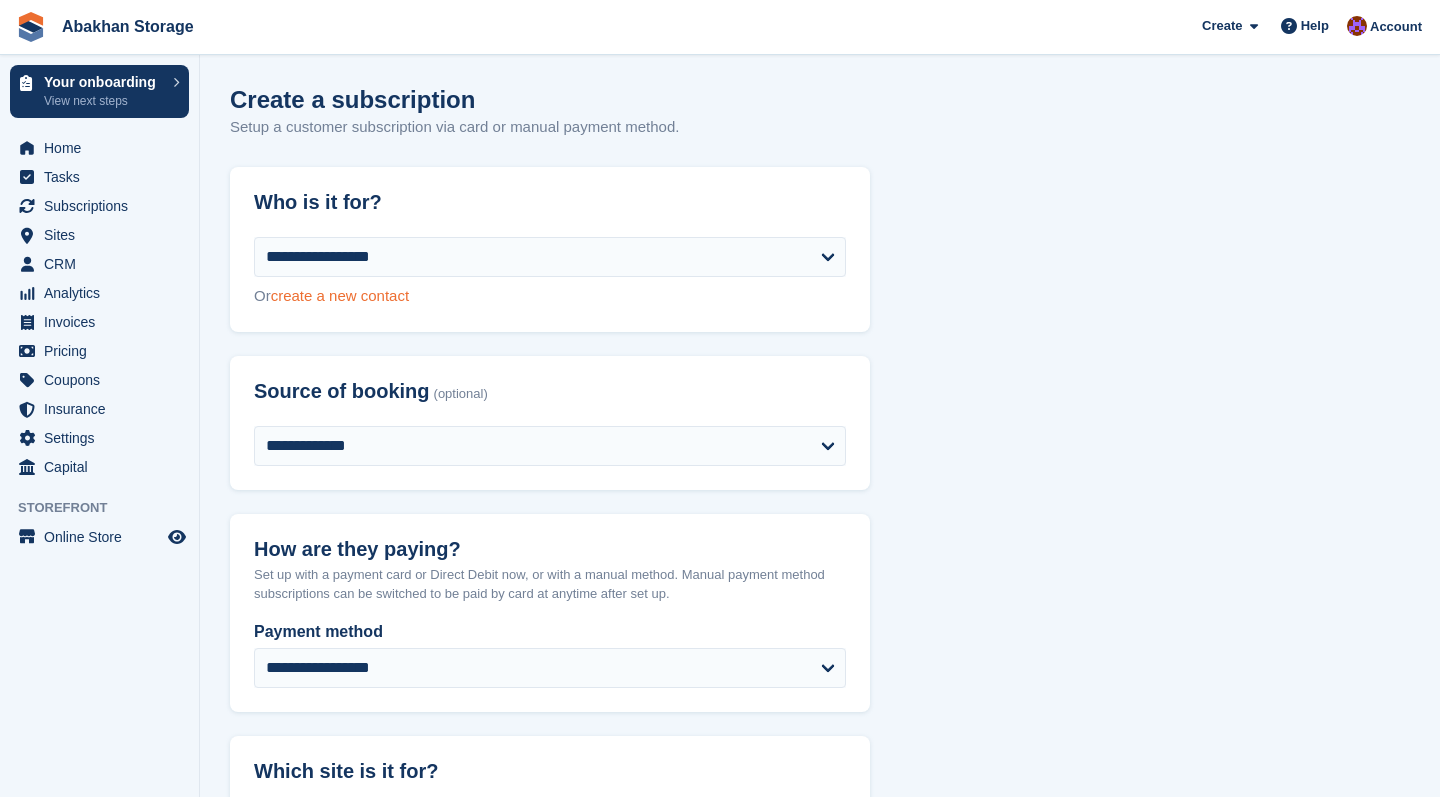 click on "create a new contact" at bounding box center [340, 295] 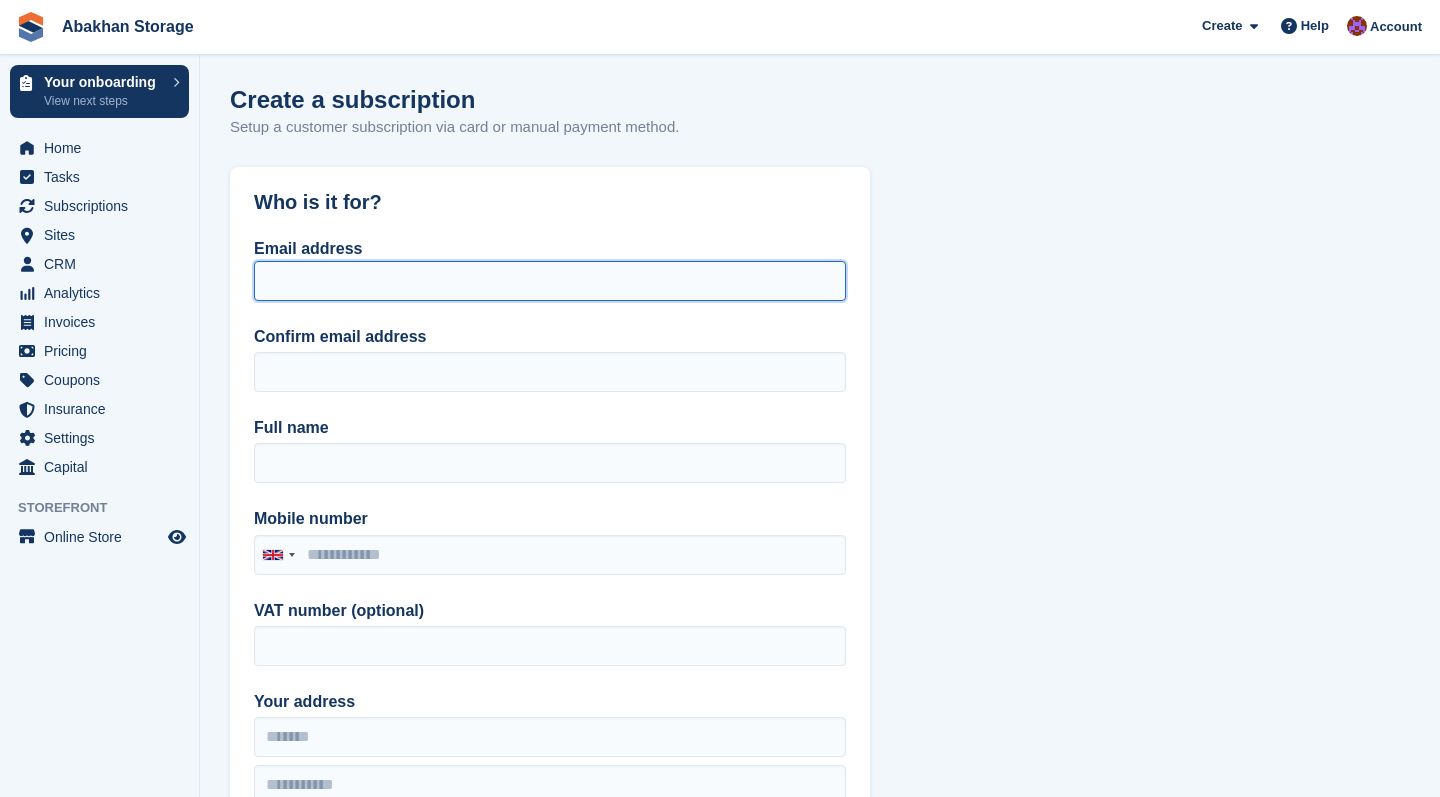 paste on "**********" 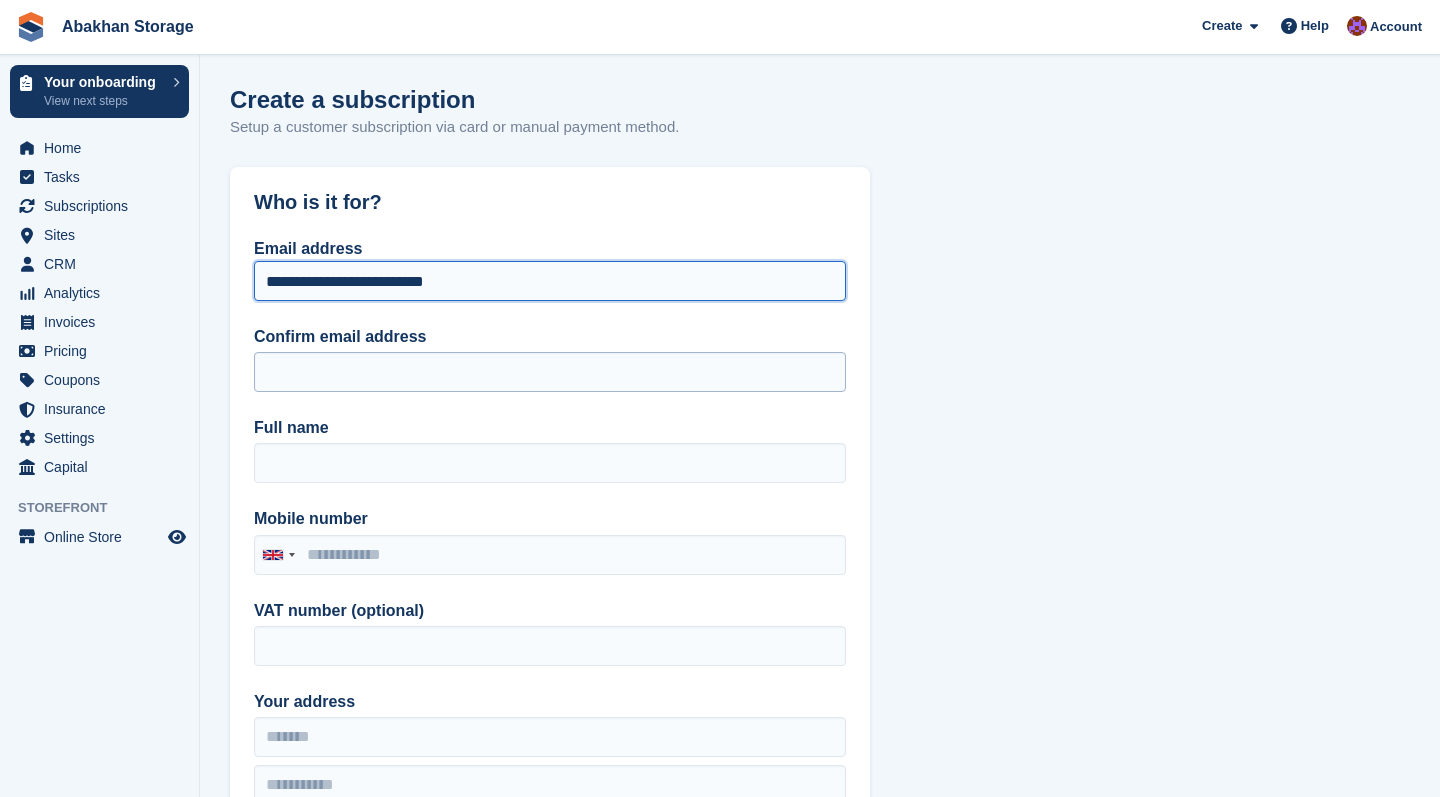 type on "**********" 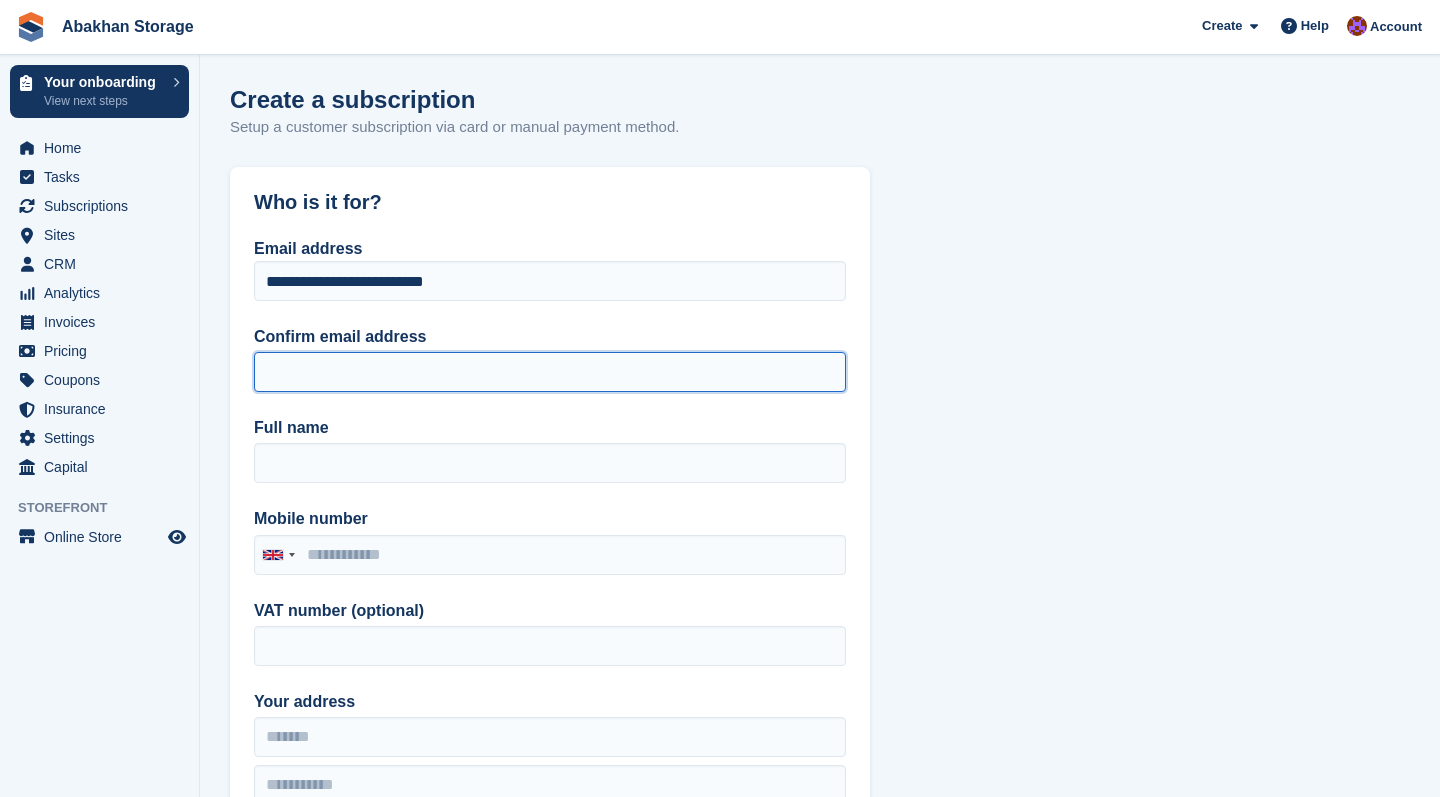 click on "Confirm email address" at bounding box center [550, 372] 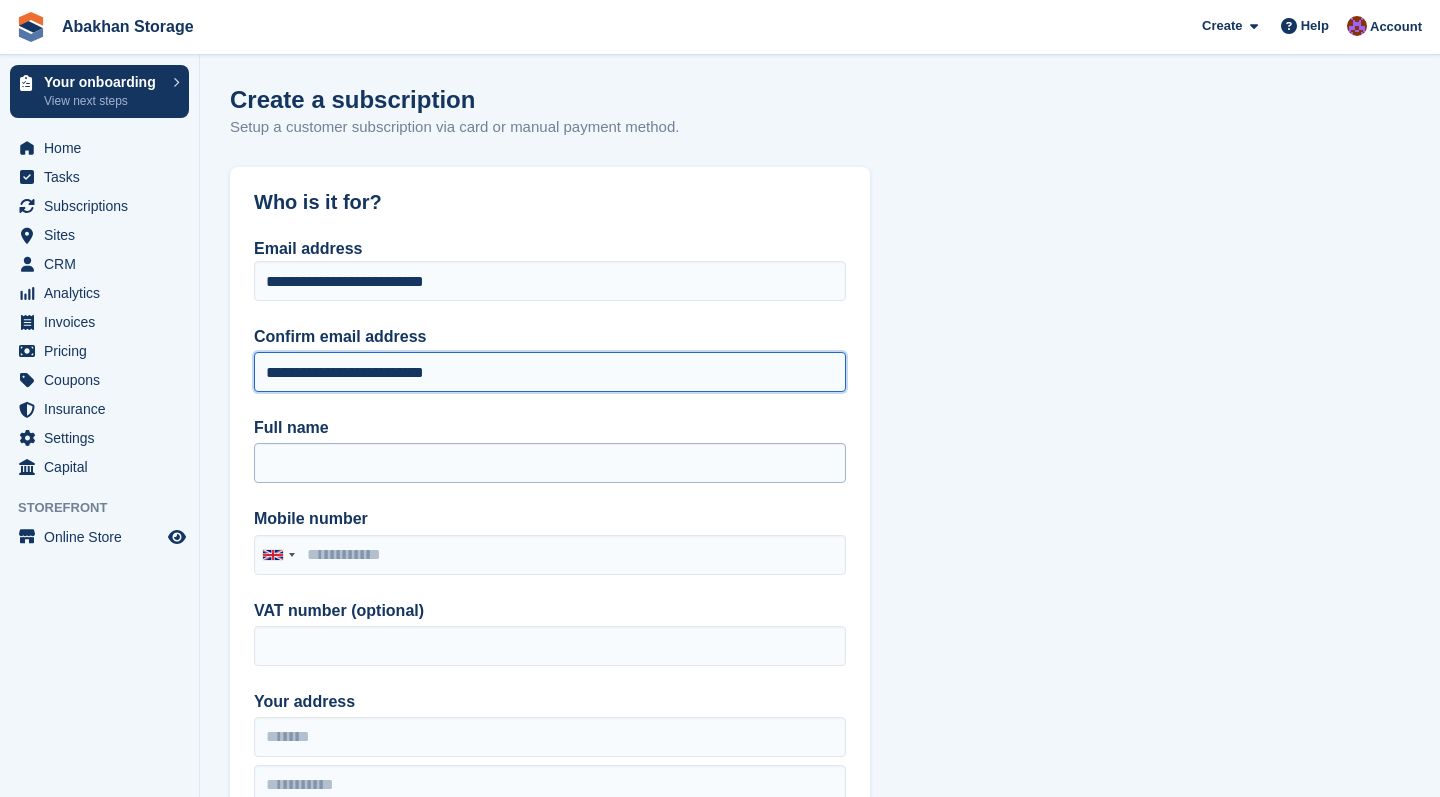 type on "**********" 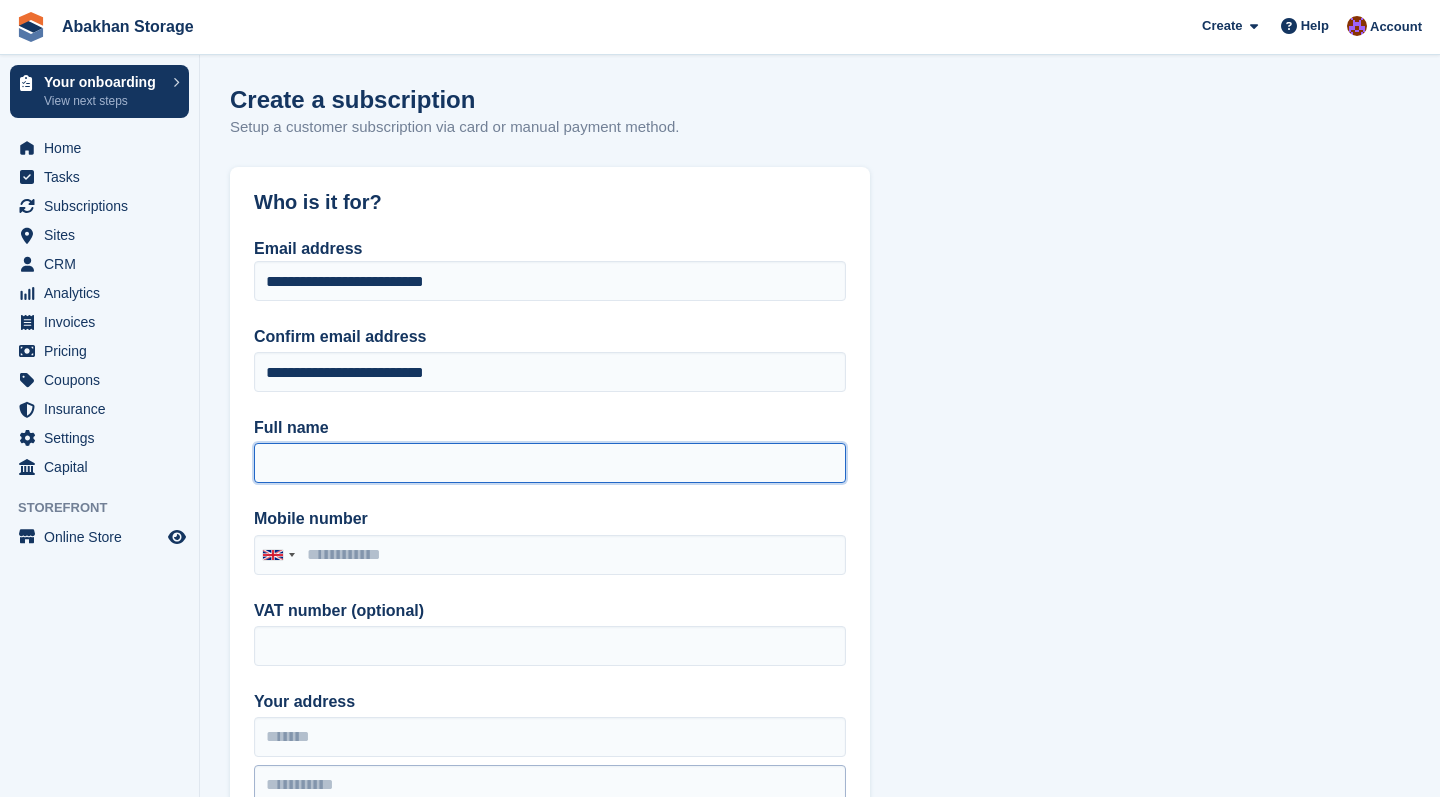 paste on "**********" 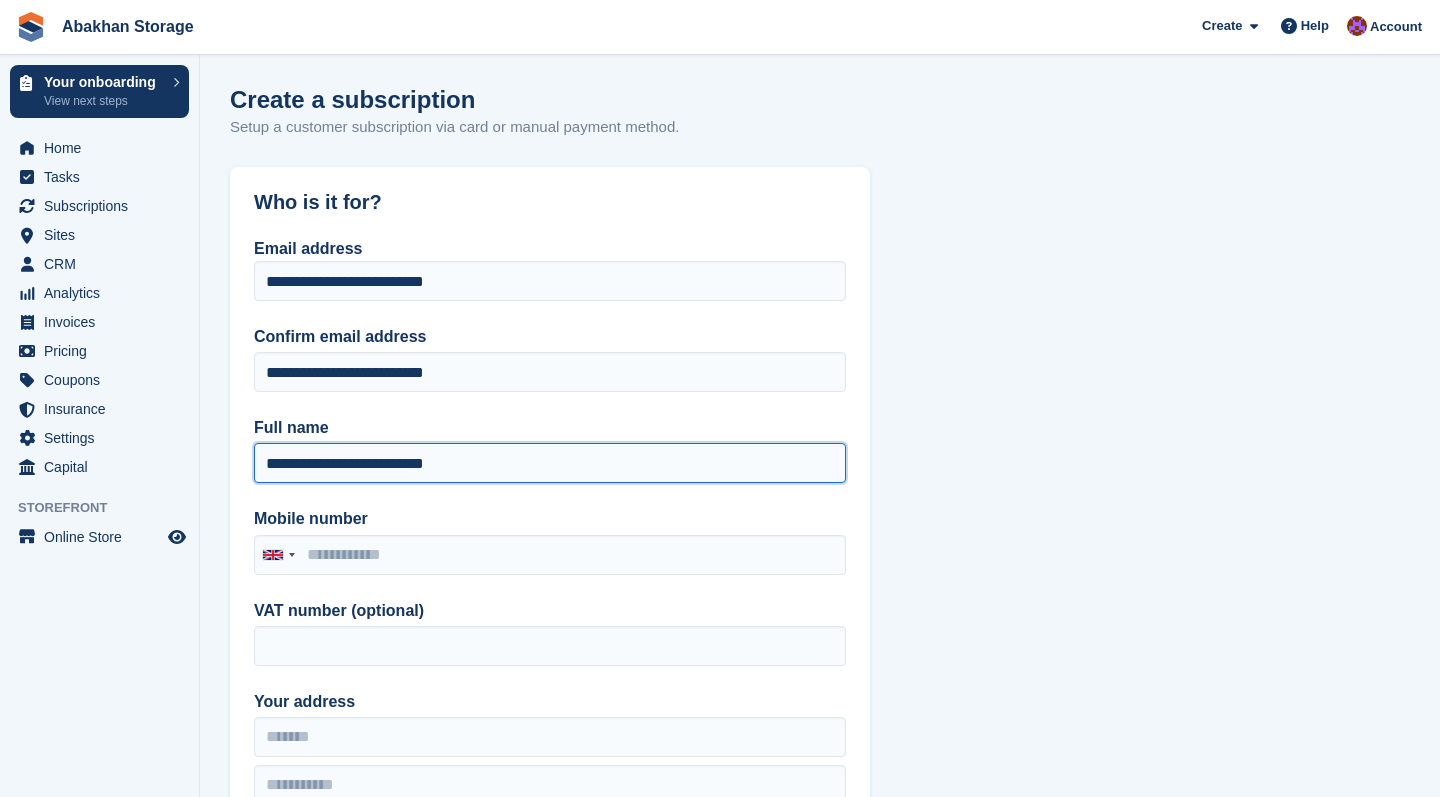 drag, startPoint x: 277, startPoint y: 461, endPoint x: 287, endPoint y: 441, distance: 22.36068 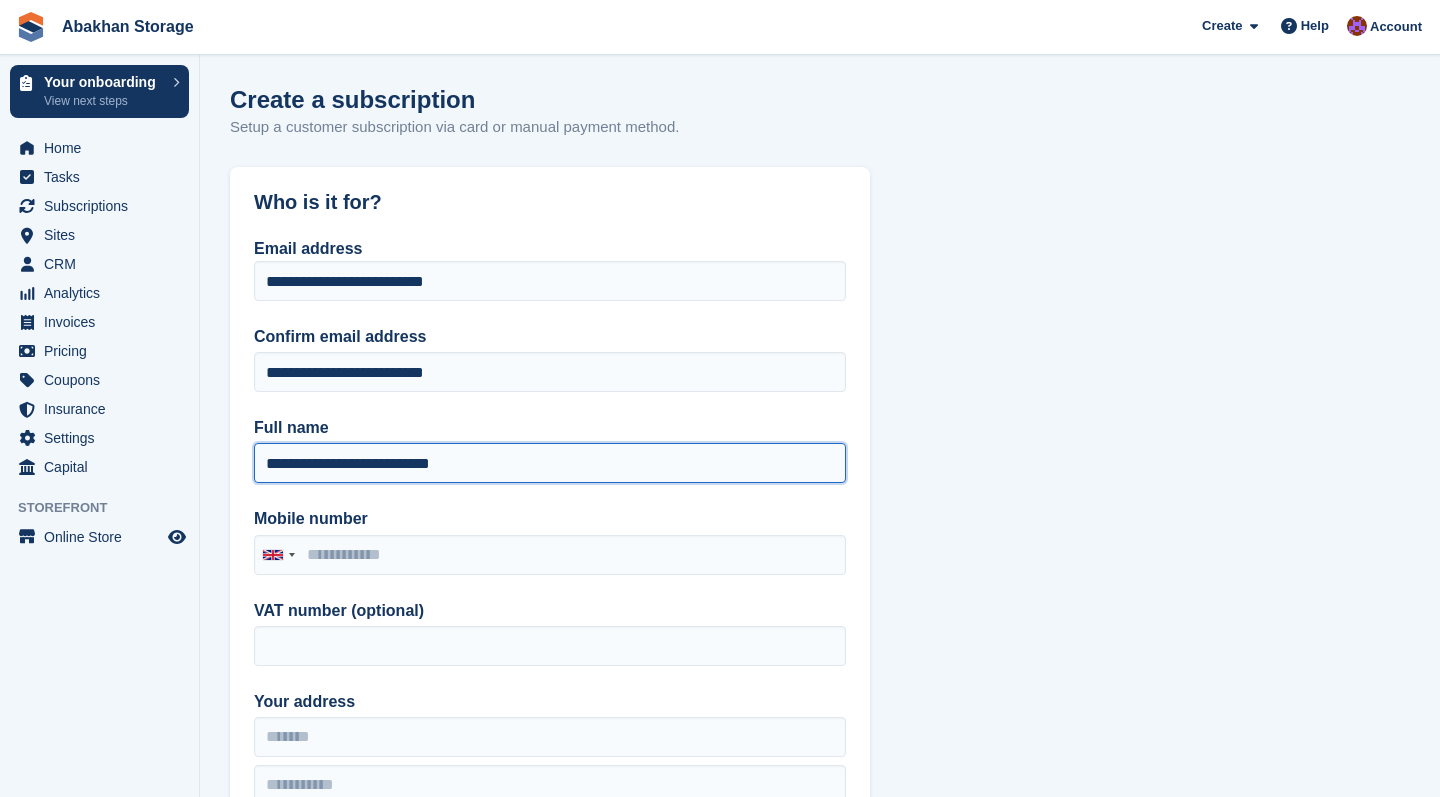 drag, startPoint x: 391, startPoint y: 463, endPoint x: 550, endPoint y: 455, distance: 159.20113 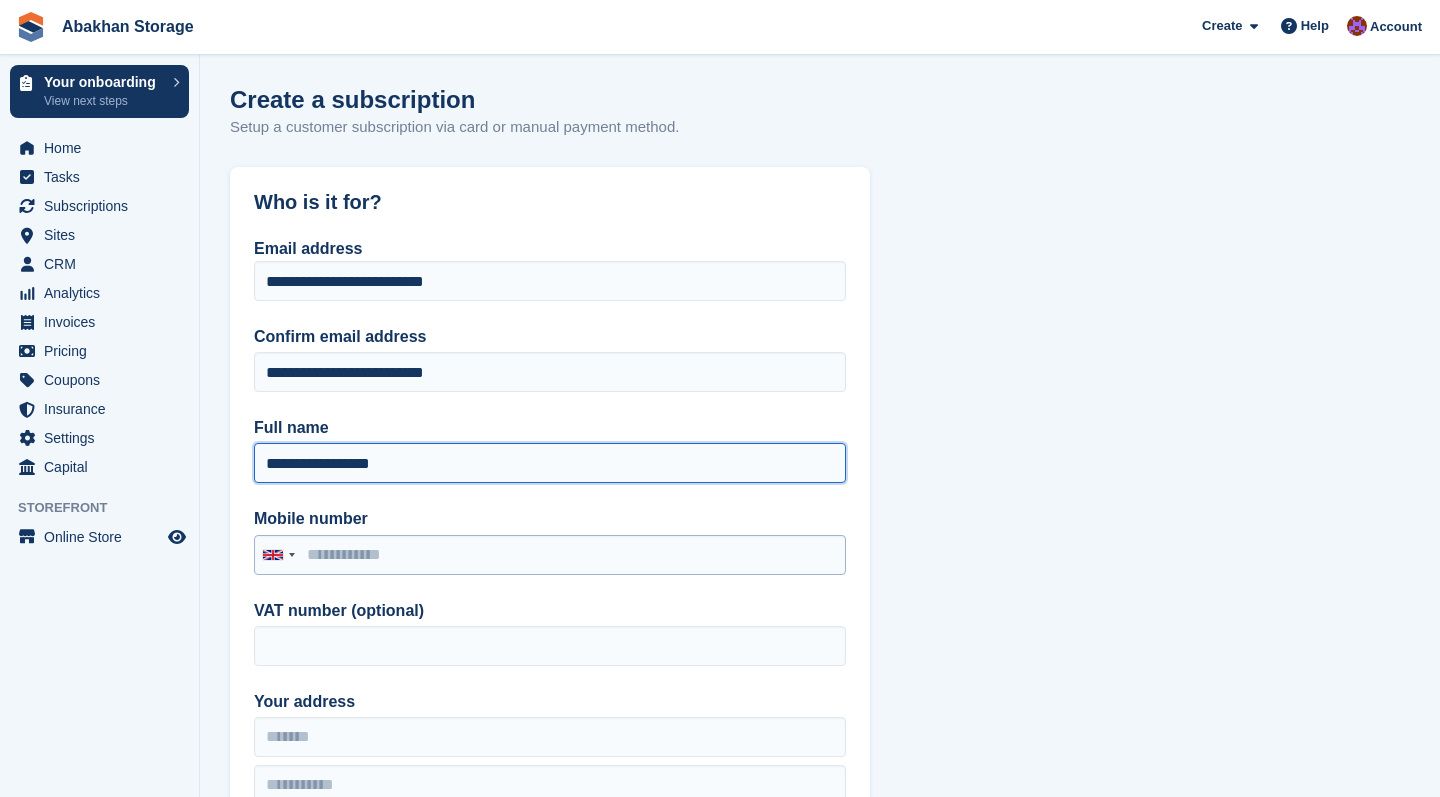 type on "**********" 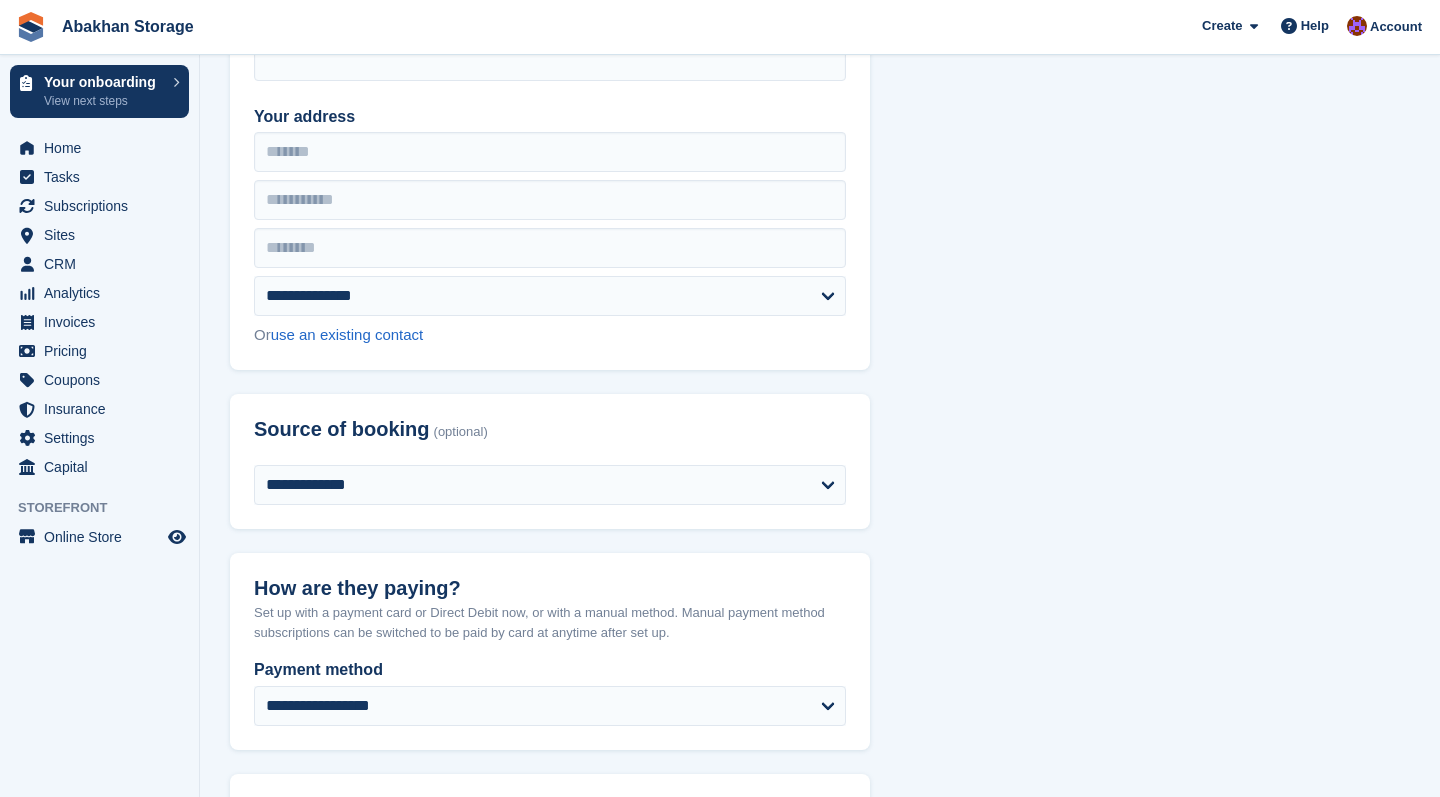 scroll, scrollTop: 610, scrollLeft: 0, axis: vertical 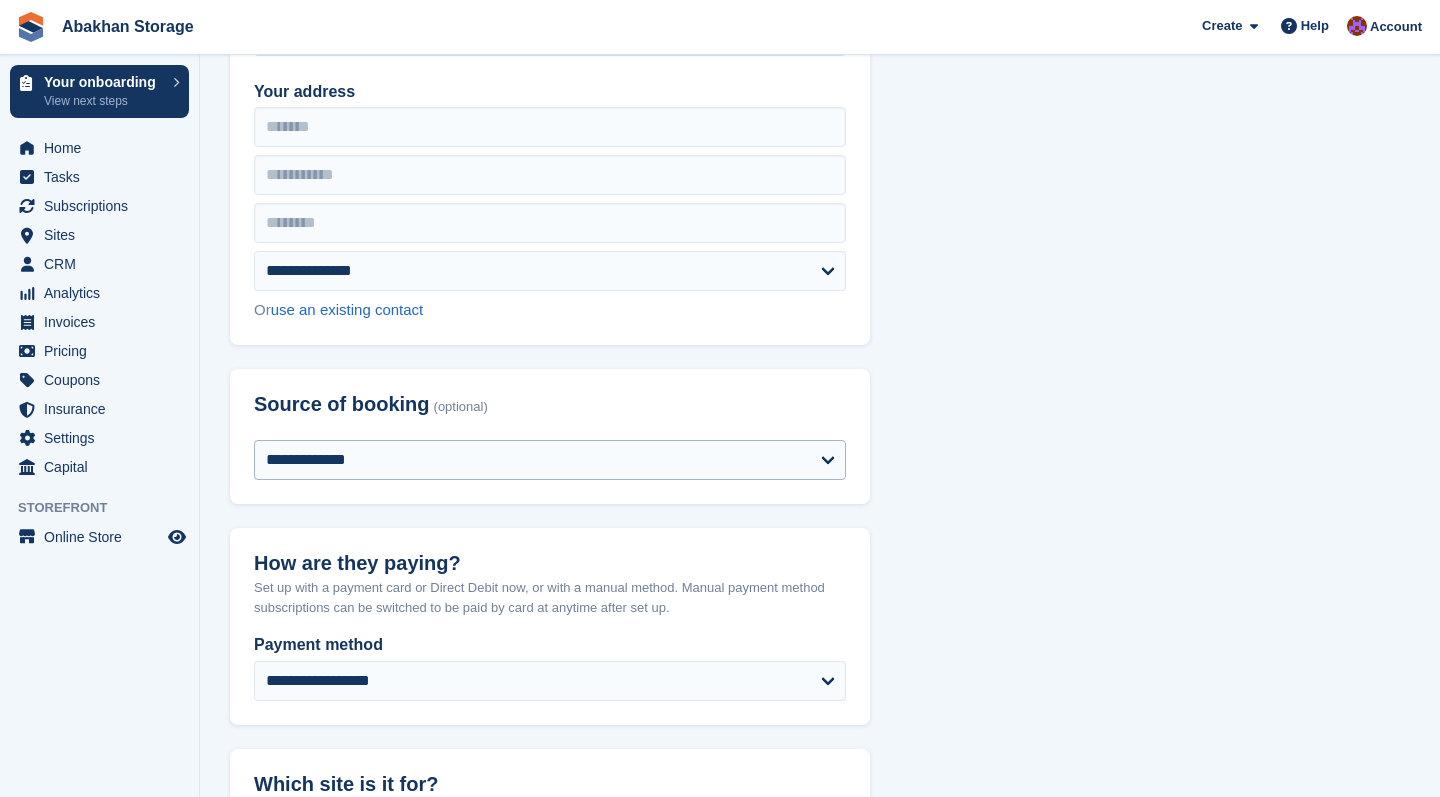 type on "**********" 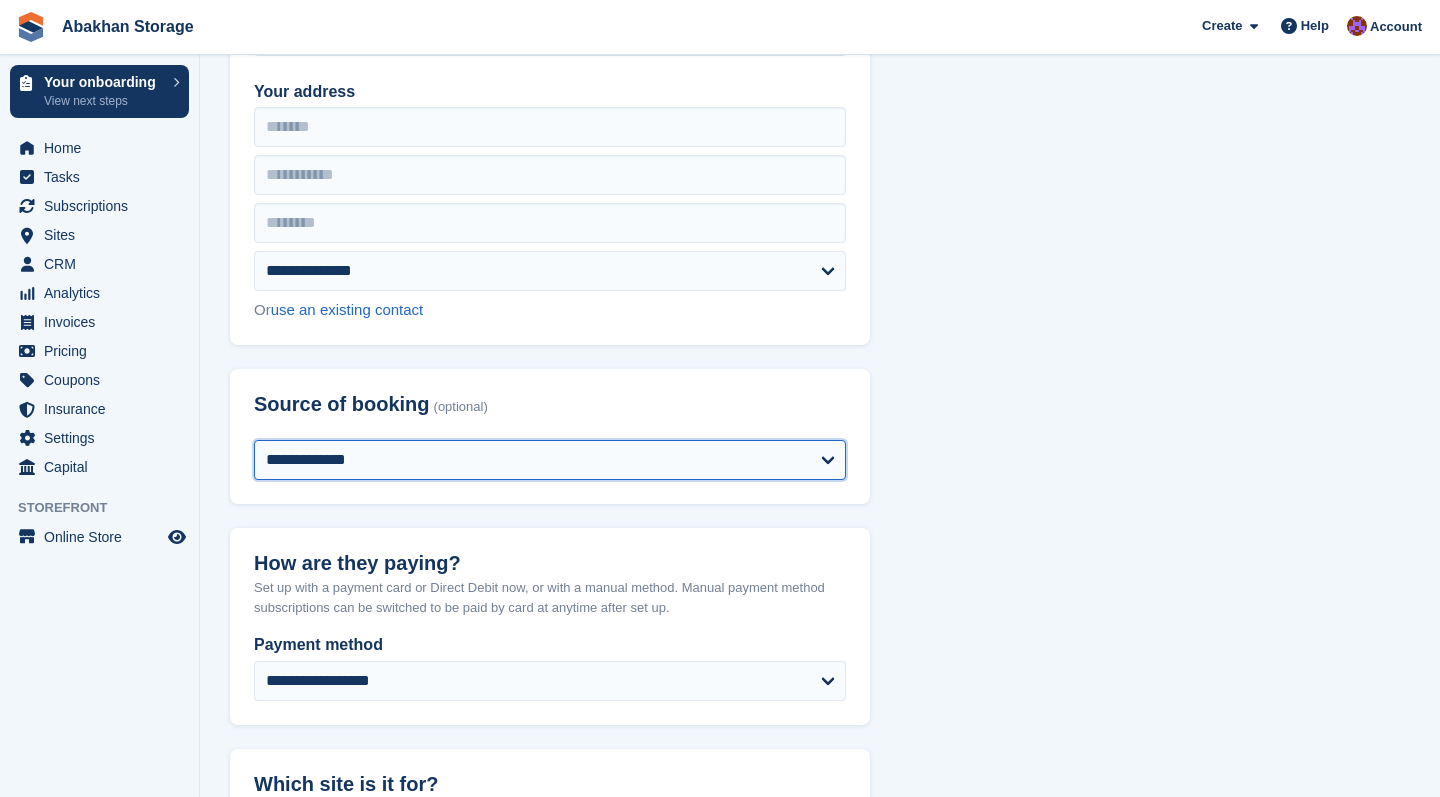 select on "*****" 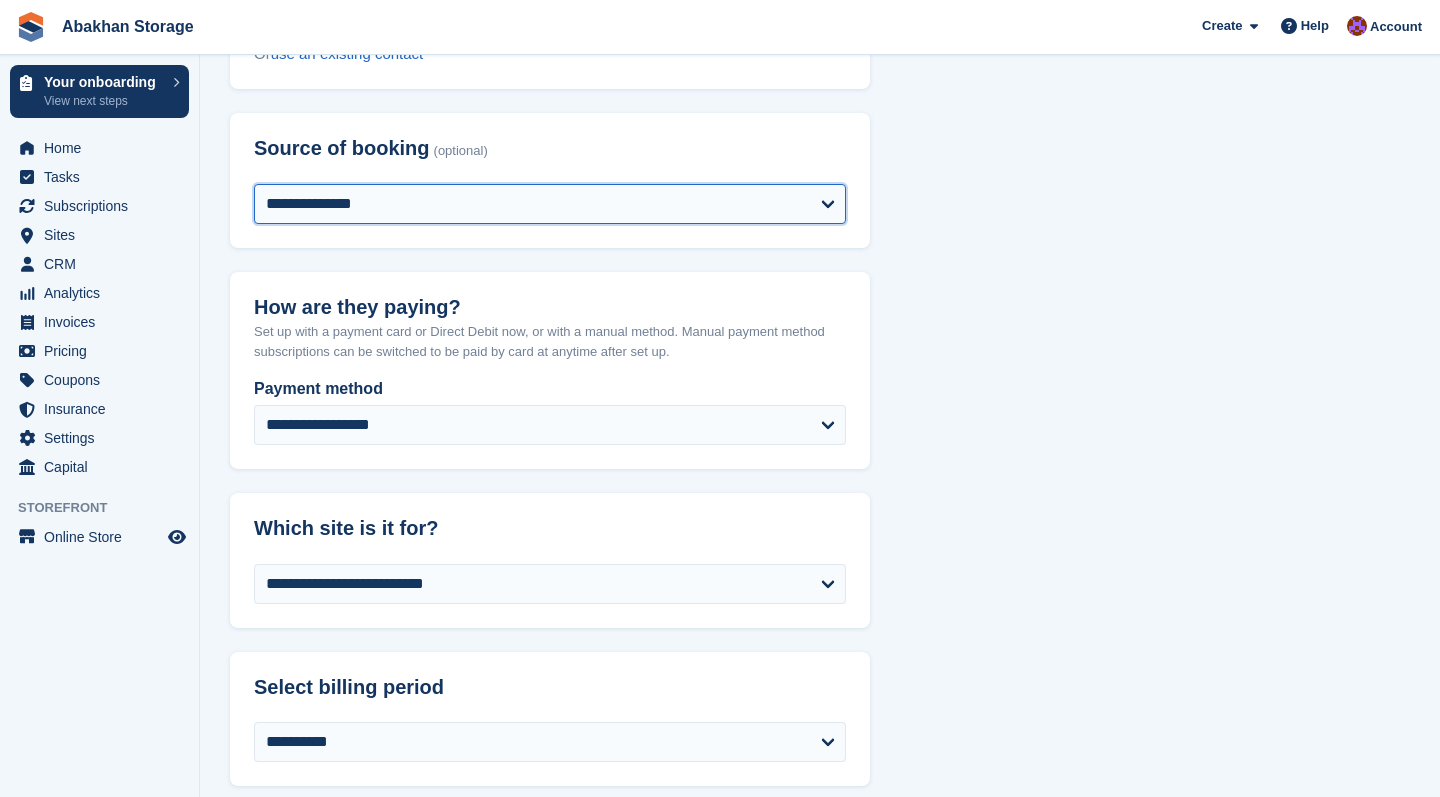 scroll, scrollTop: 867, scrollLeft: 0, axis: vertical 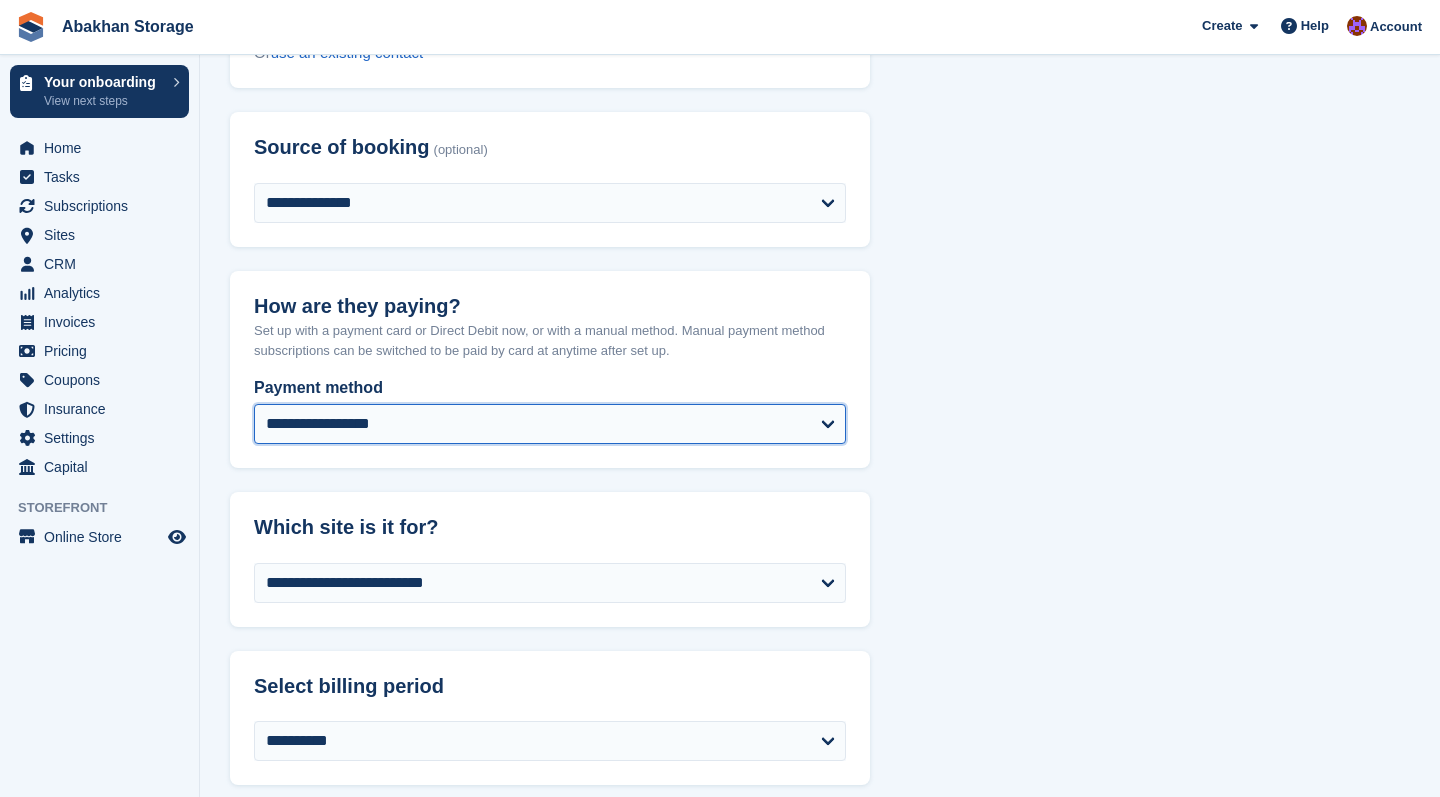 select on "*****" 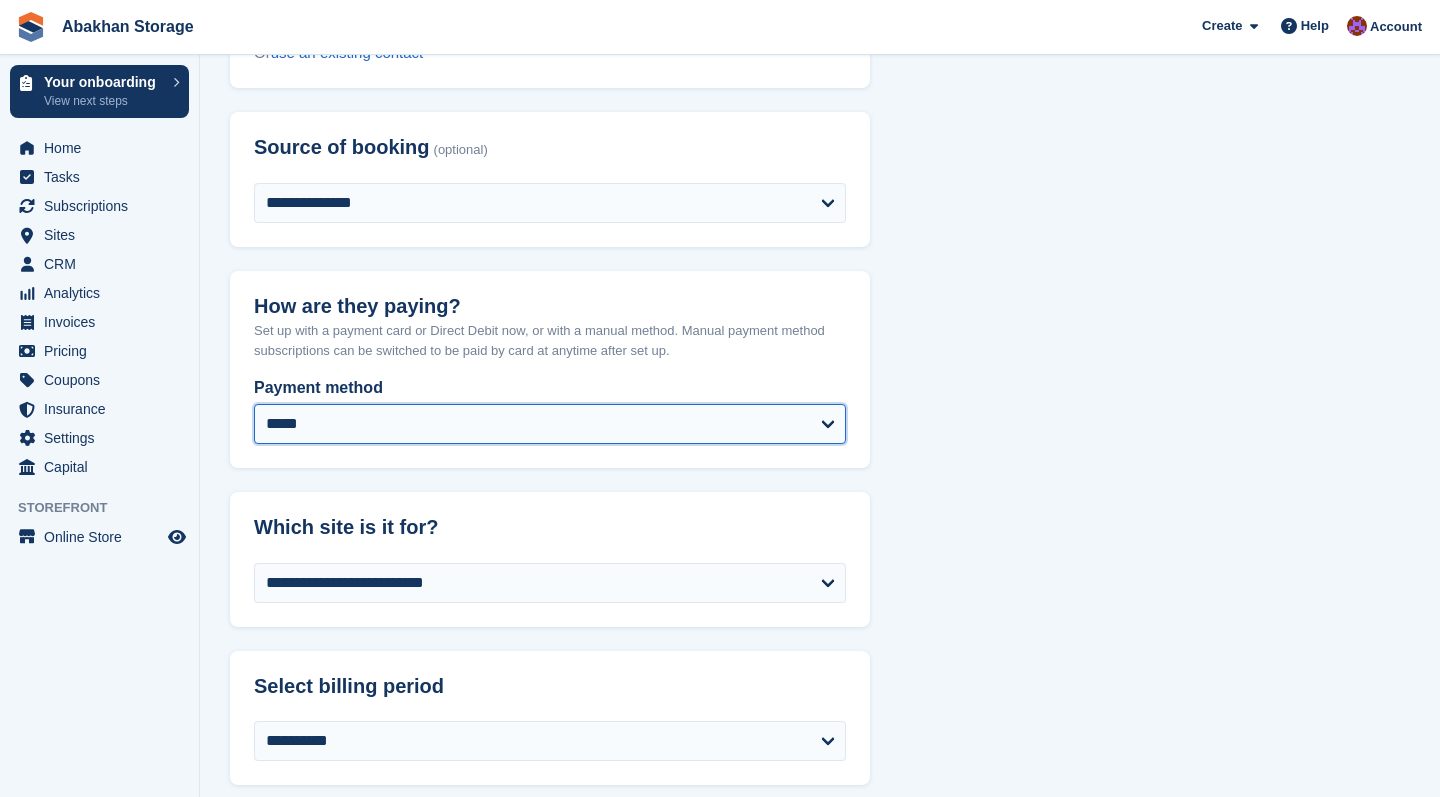 select on "****" 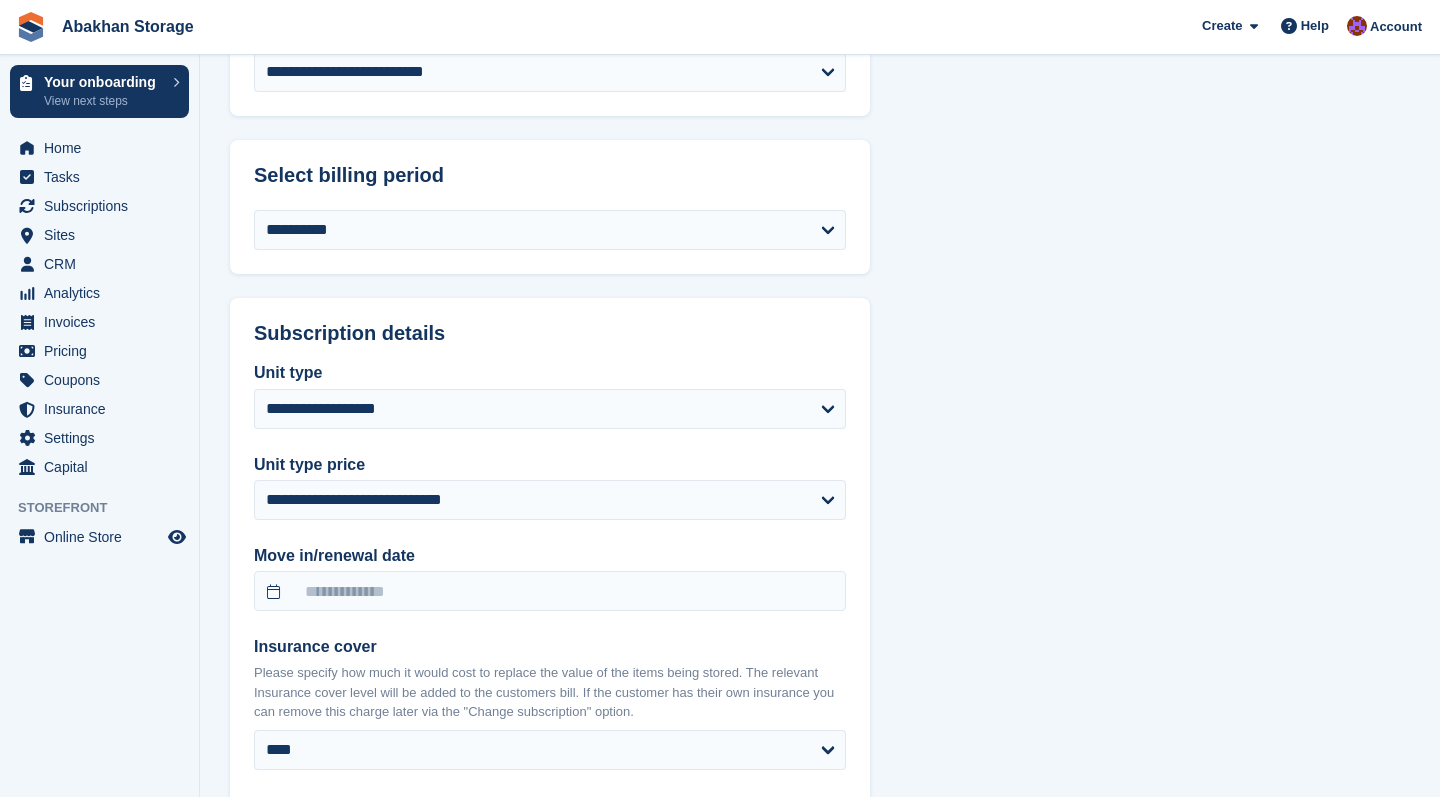 scroll, scrollTop: 1700, scrollLeft: 0, axis: vertical 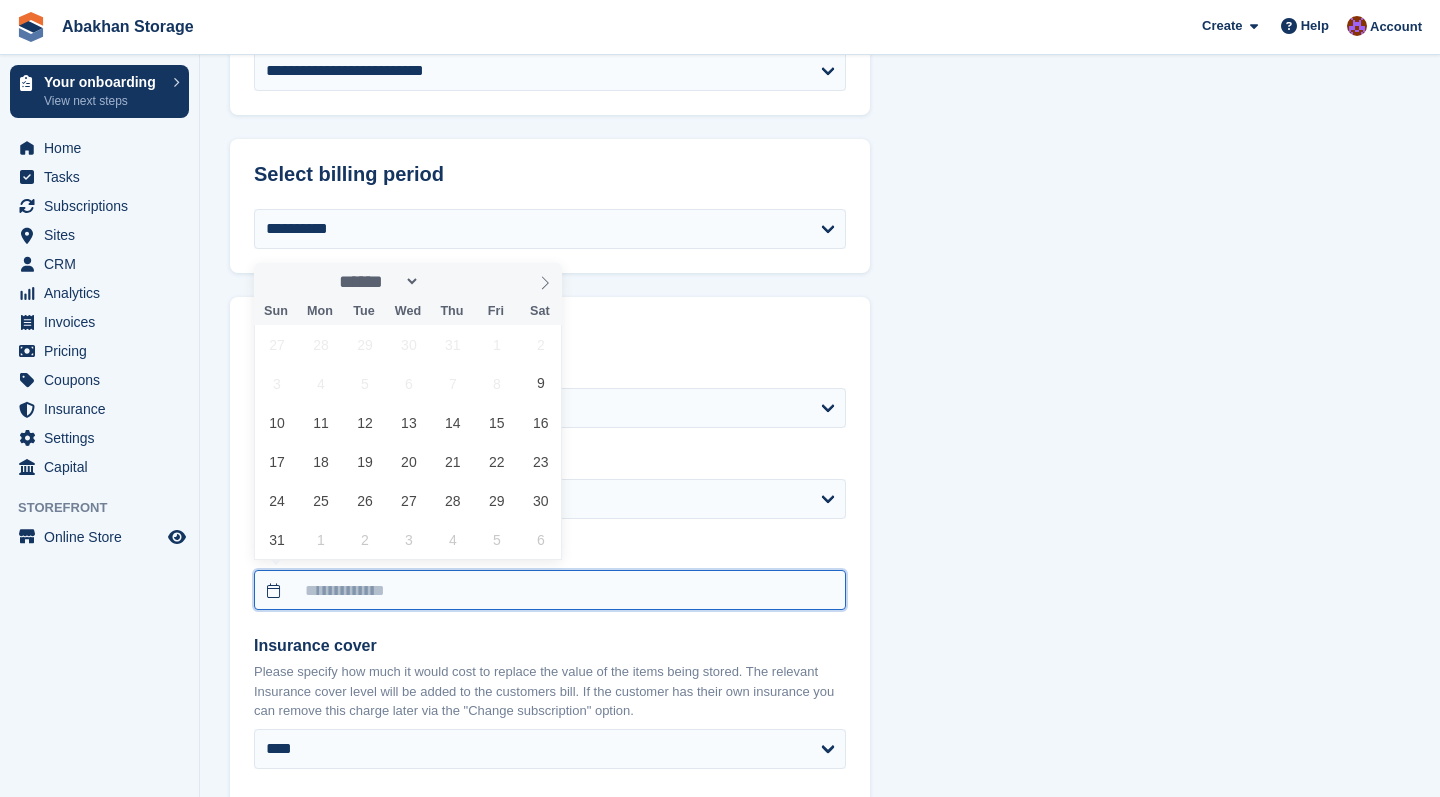 click at bounding box center [550, 590] 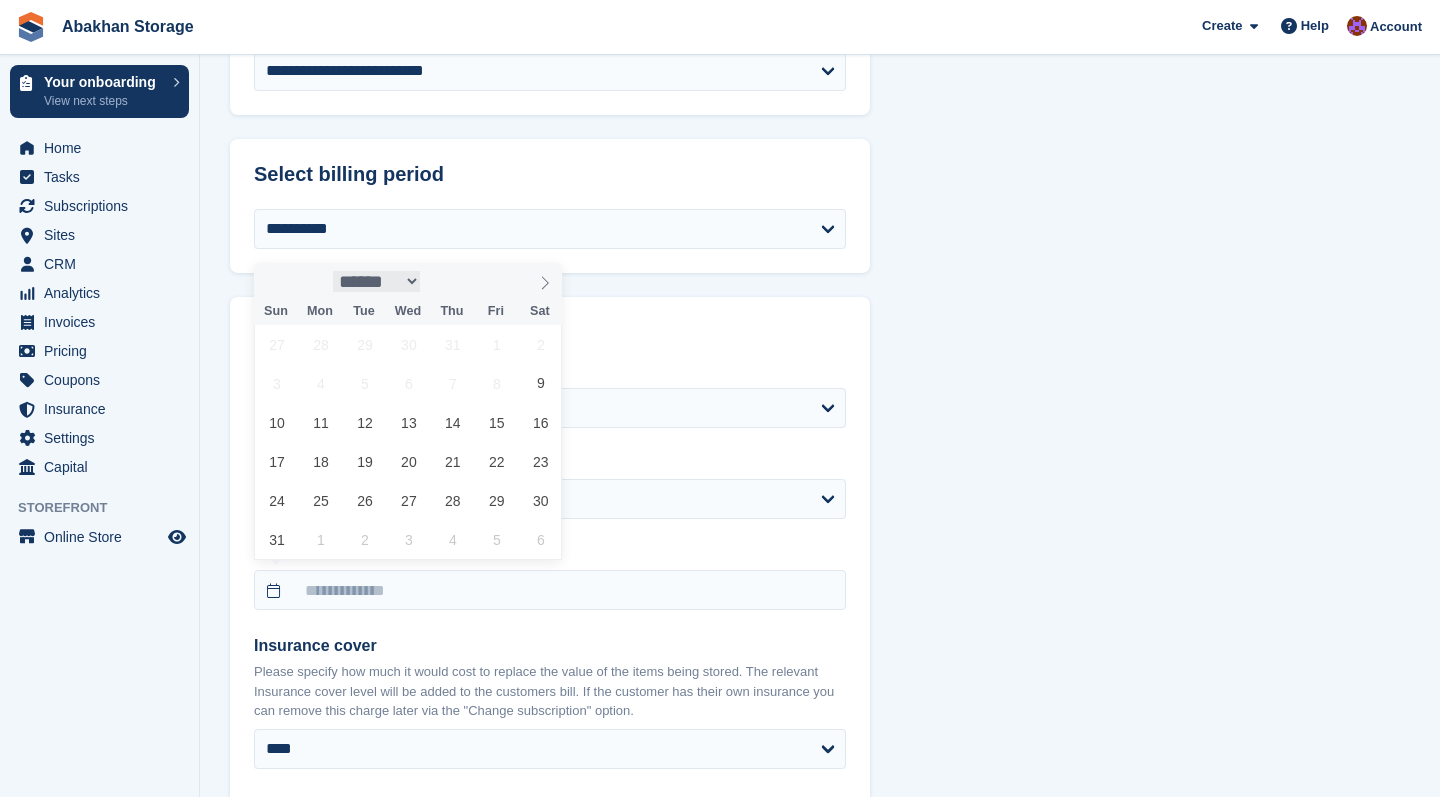 select on "**" 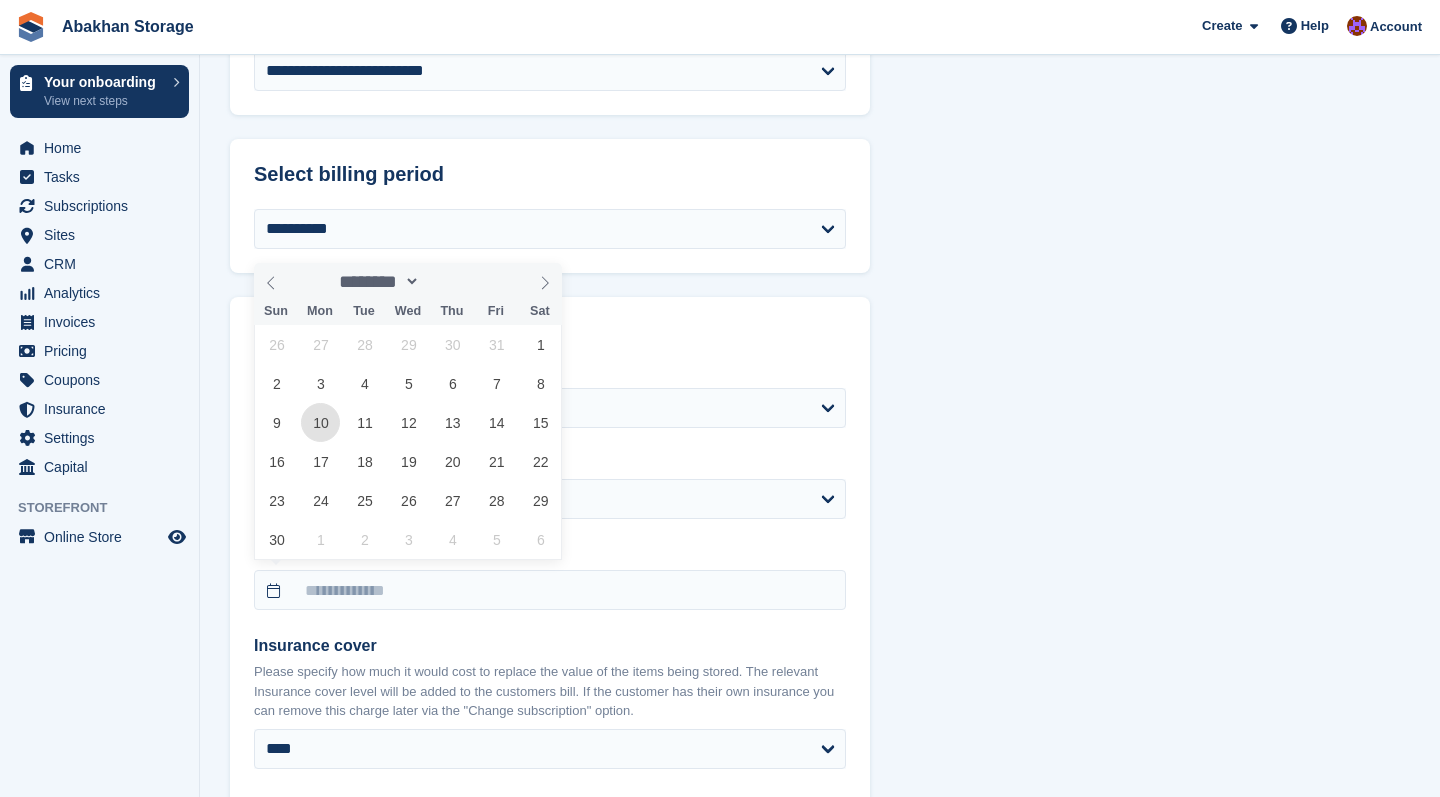 click on "10" at bounding box center [320, 422] 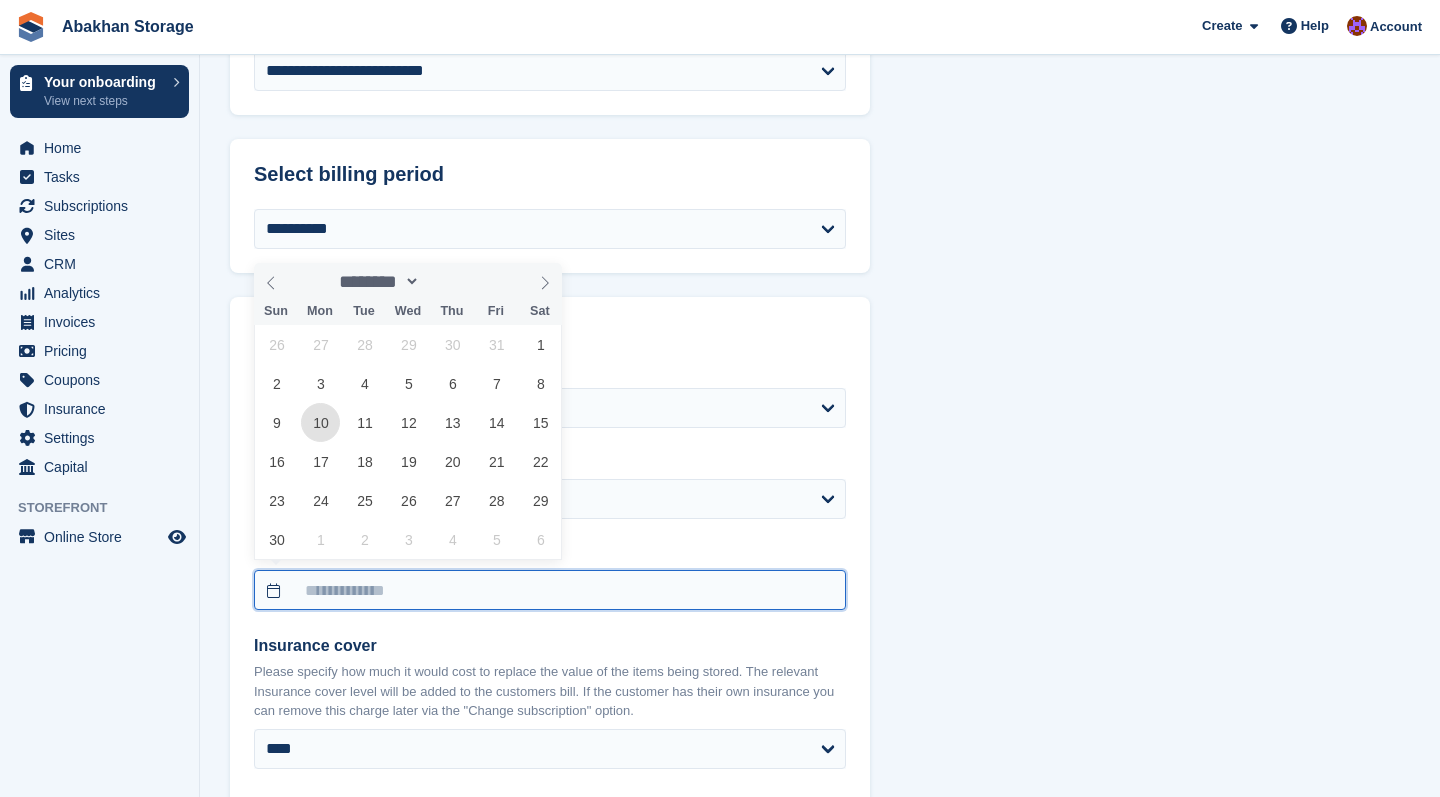 type on "**********" 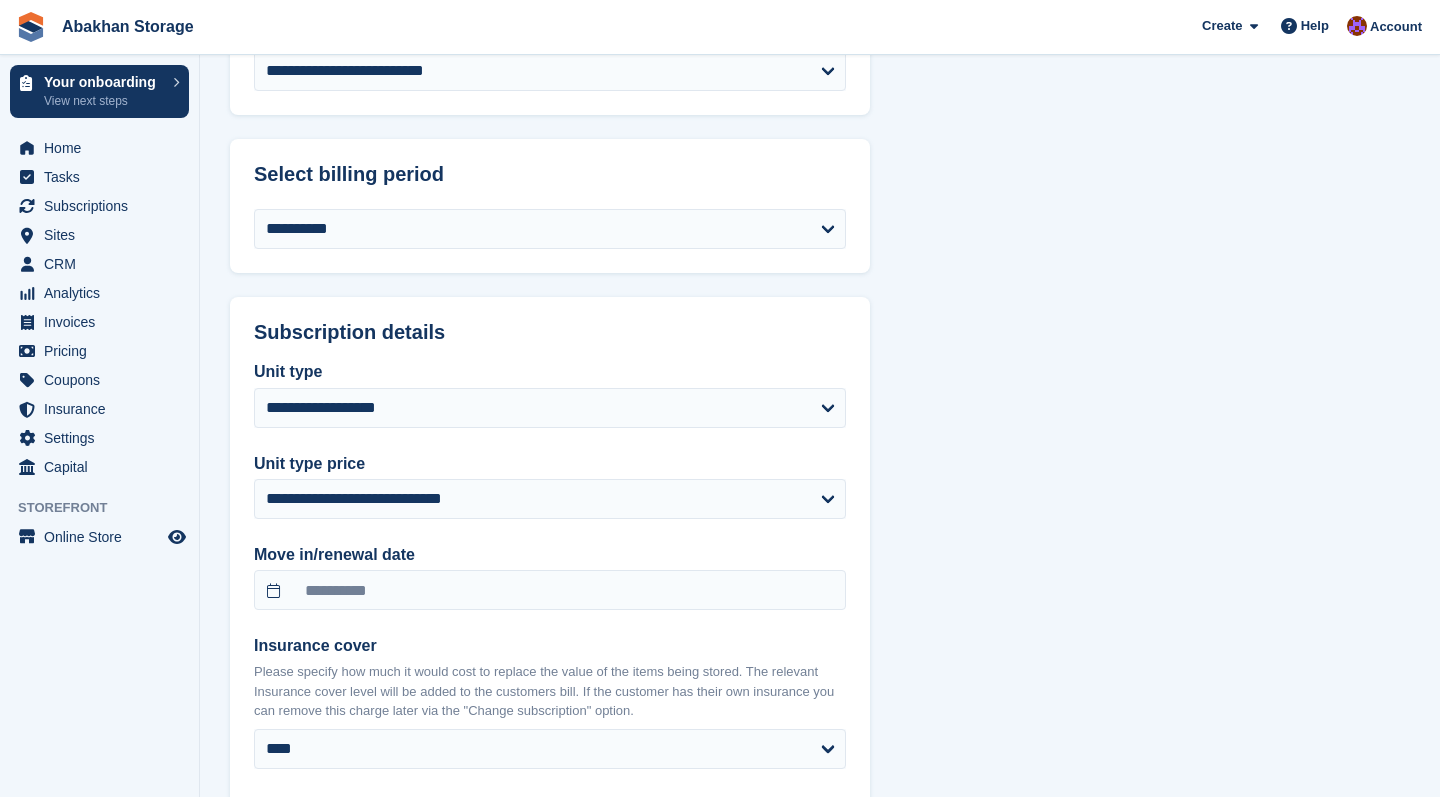 click on "**********" at bounding box center [820, 212] 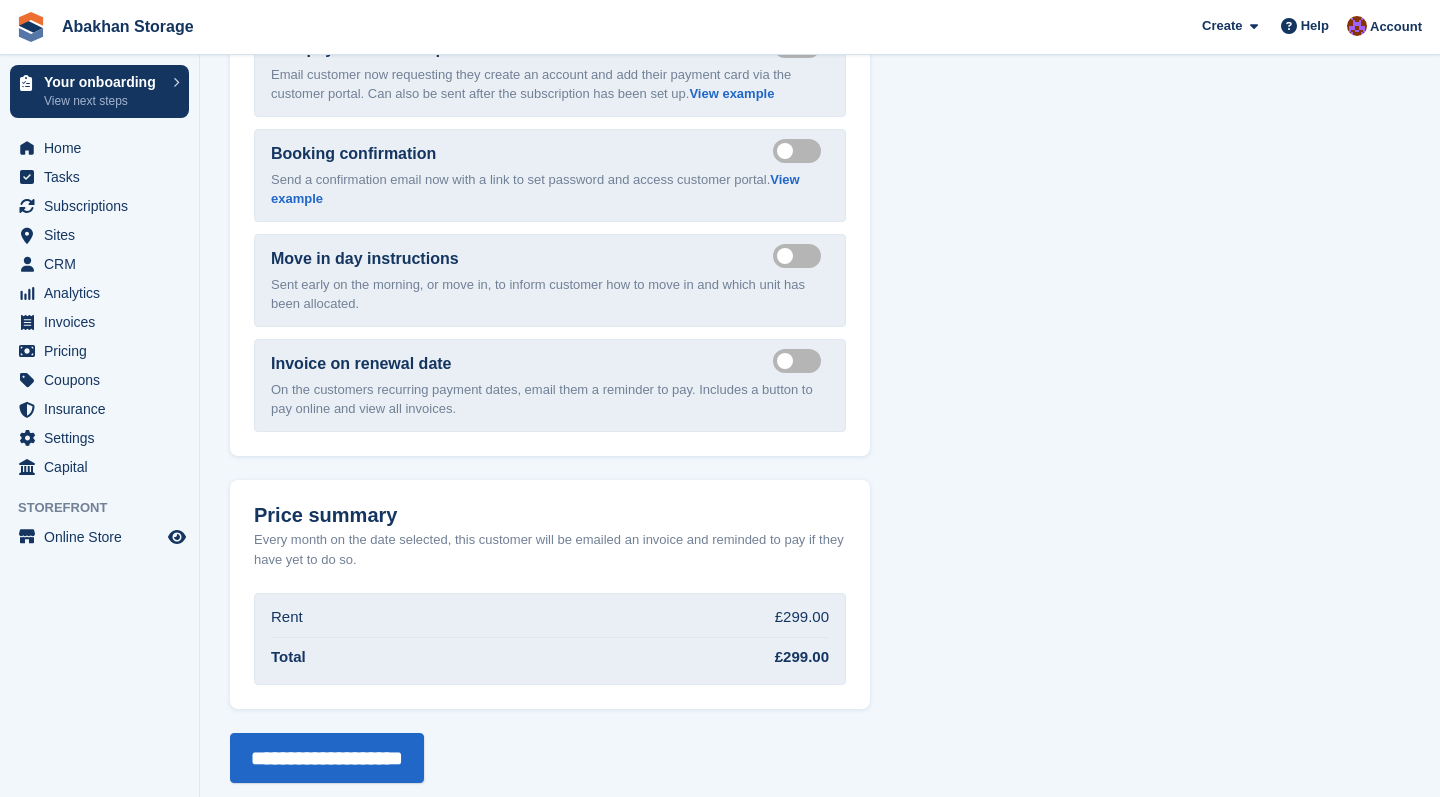 scroll, scrollTop: 2872, scrollLeft: 0, axis: vertical 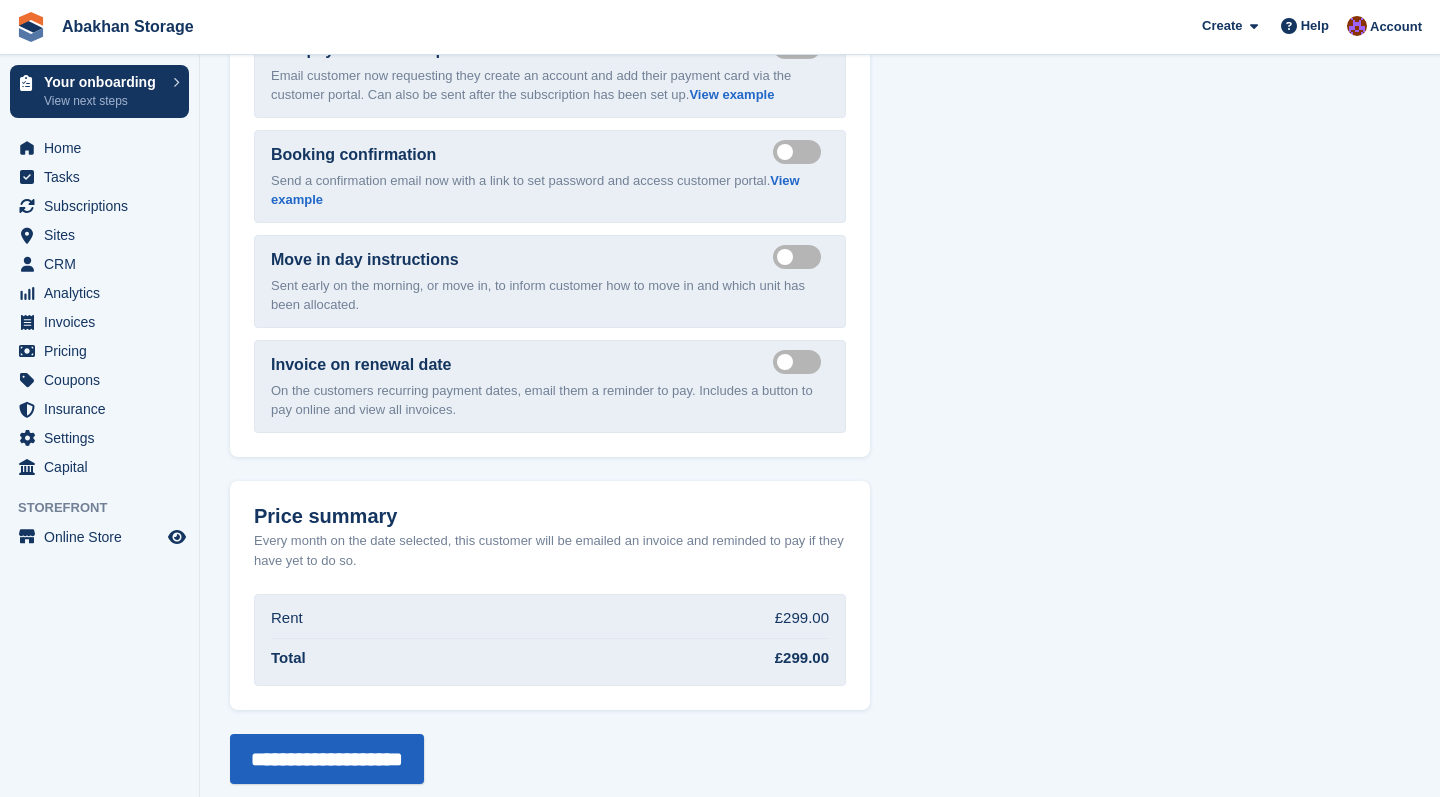 click on "**********" at bounding box center (327, 759) 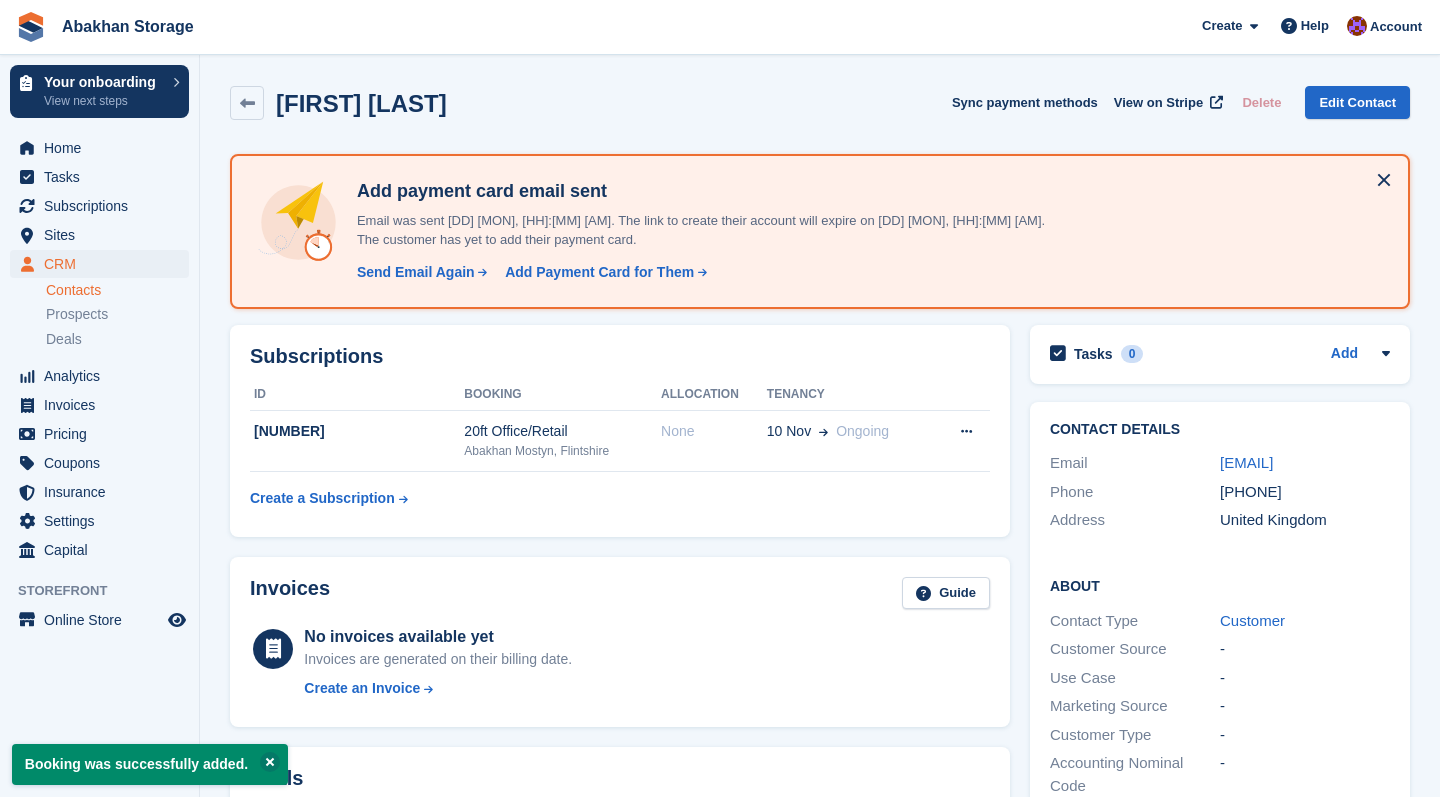 scroll, scrollTop: 0, scrollLeft: 0, axis: both 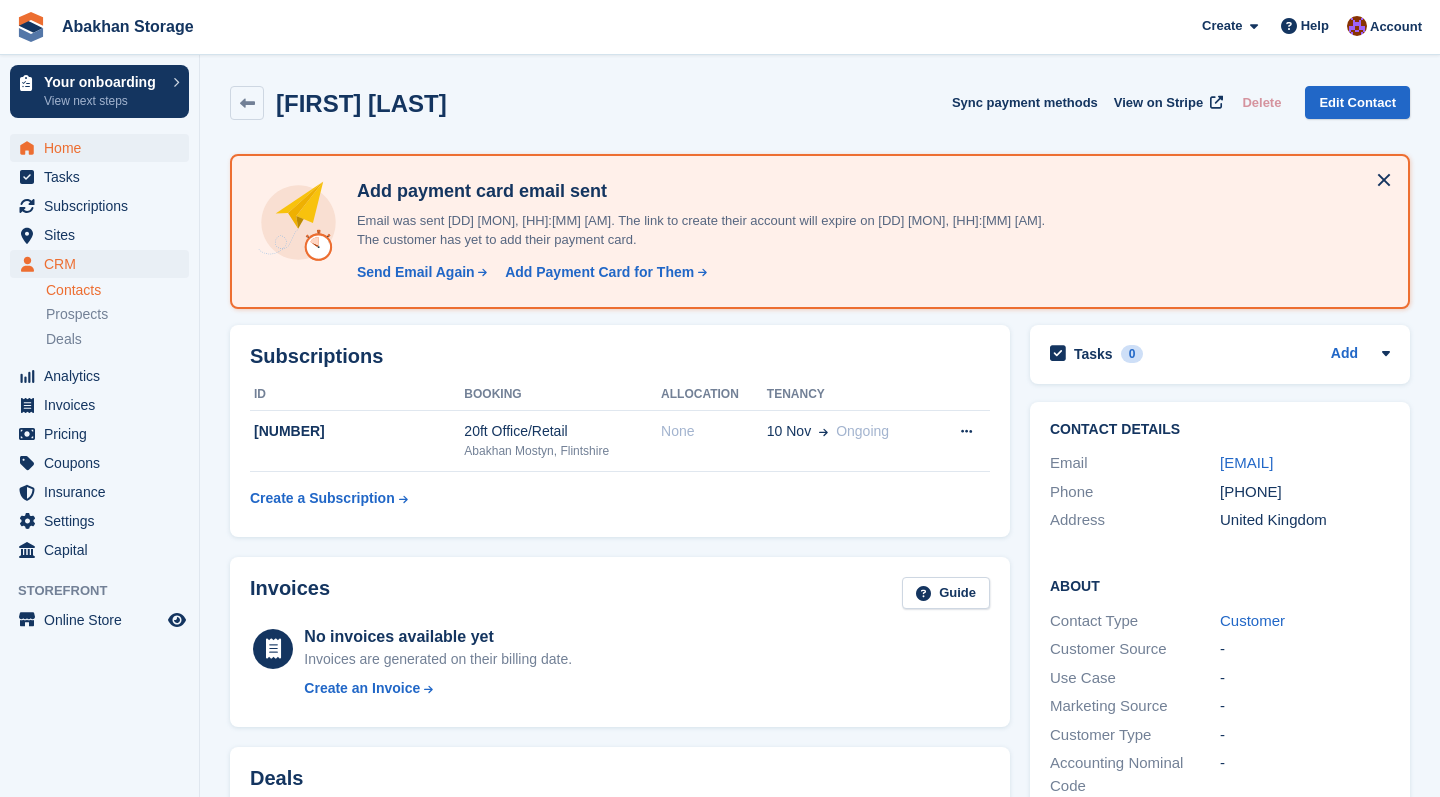 click on "Home" at bounding box center [104, 148] 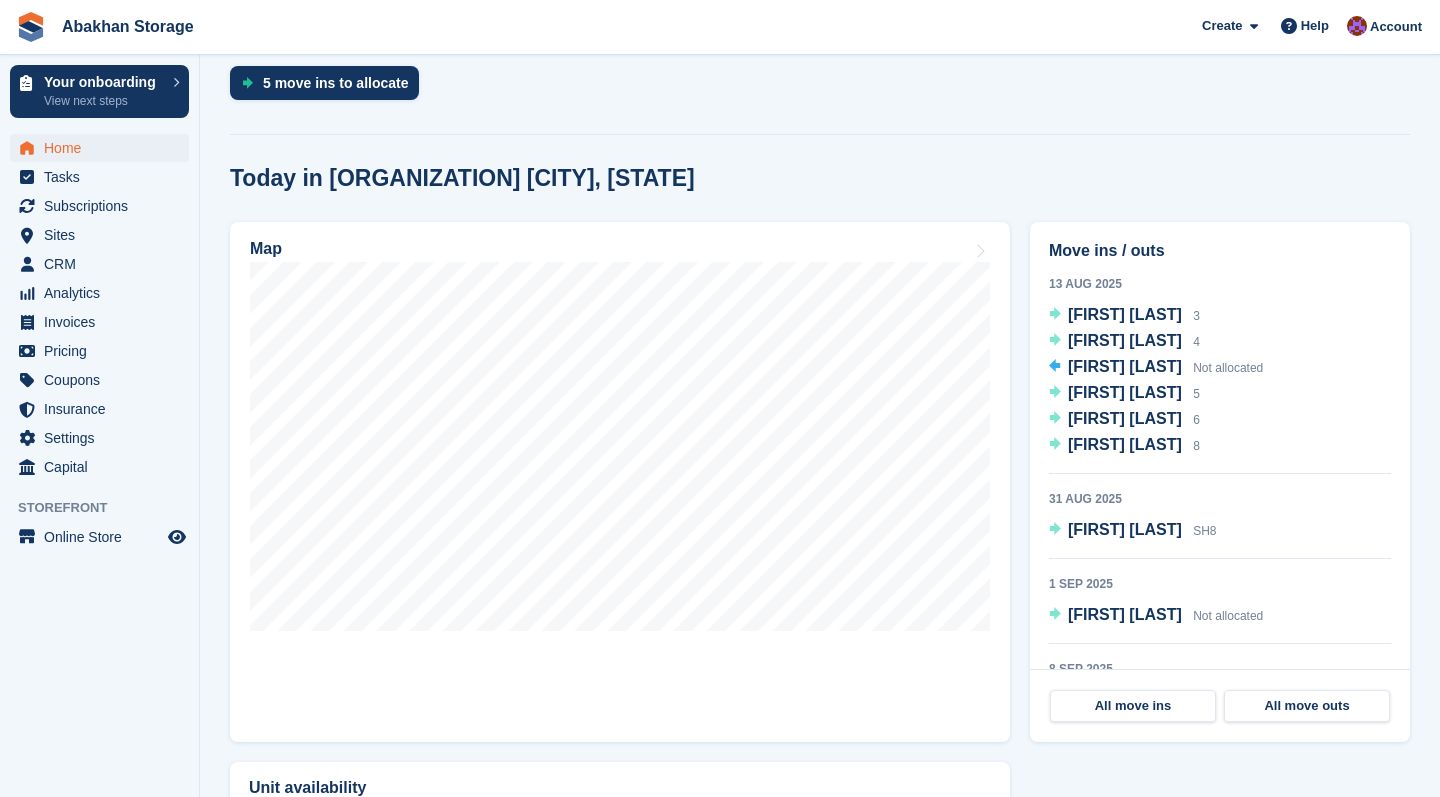 scroll, scrollTop: 494, scrollLeft: 0, axis: vertical 